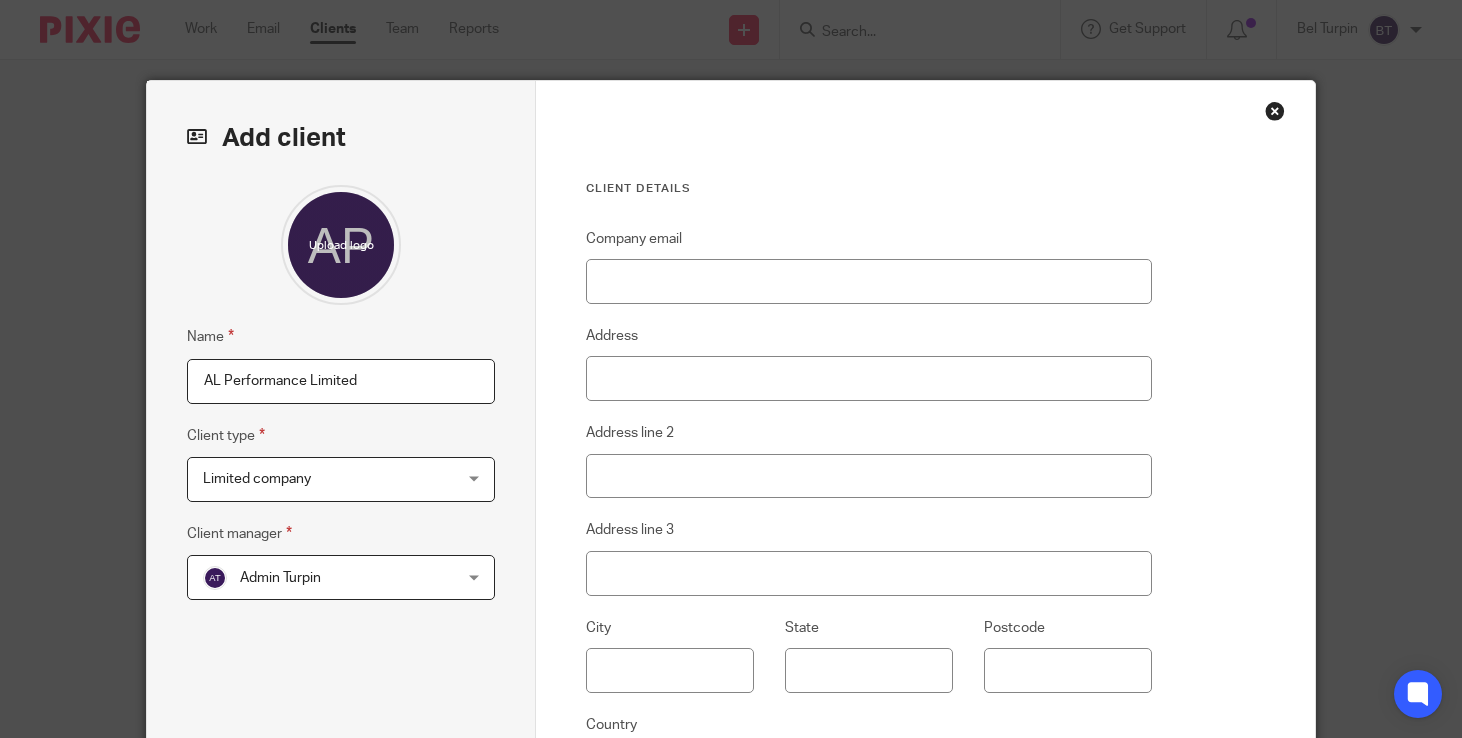 scroll, scrollTop: 0, scrollLeft: 0, axis: both 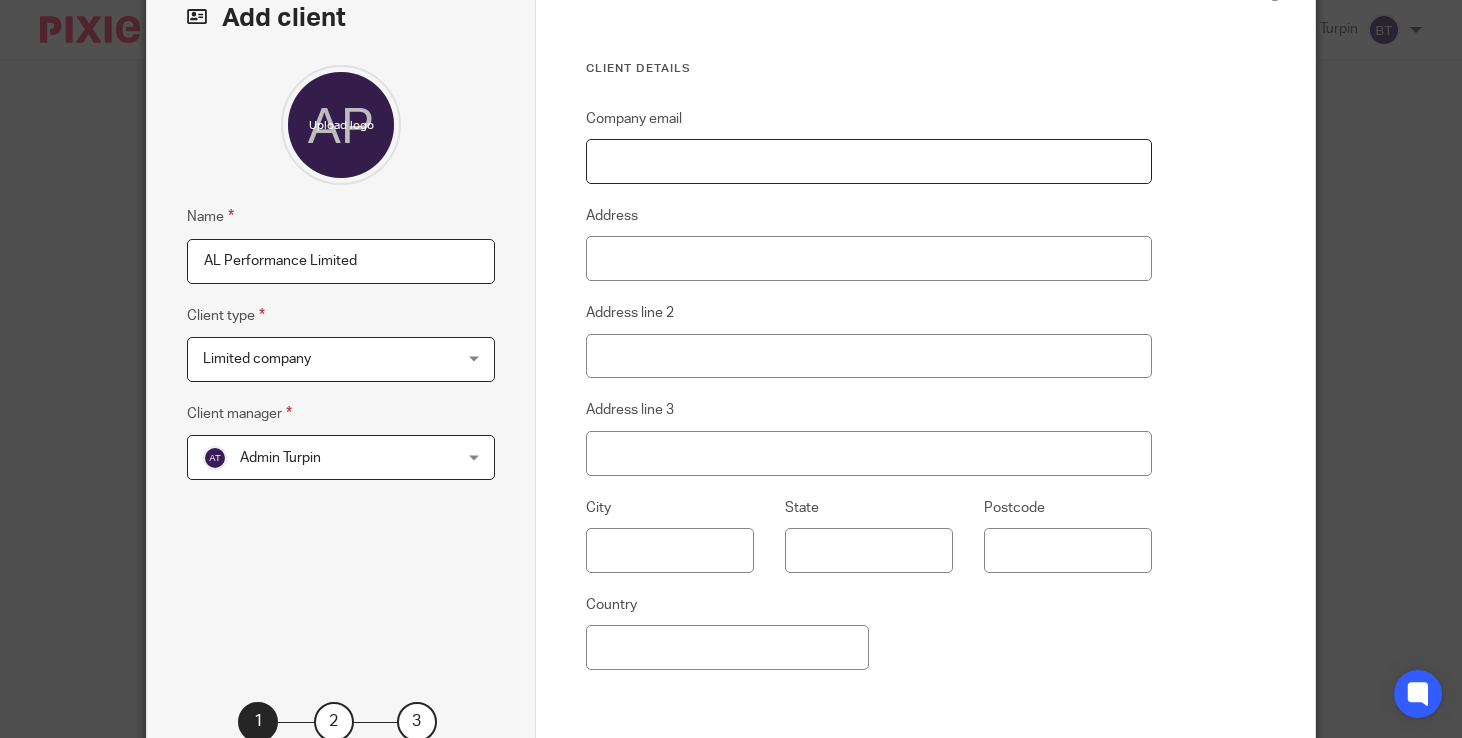 click on "Company email" at bounding box center (868, 161) 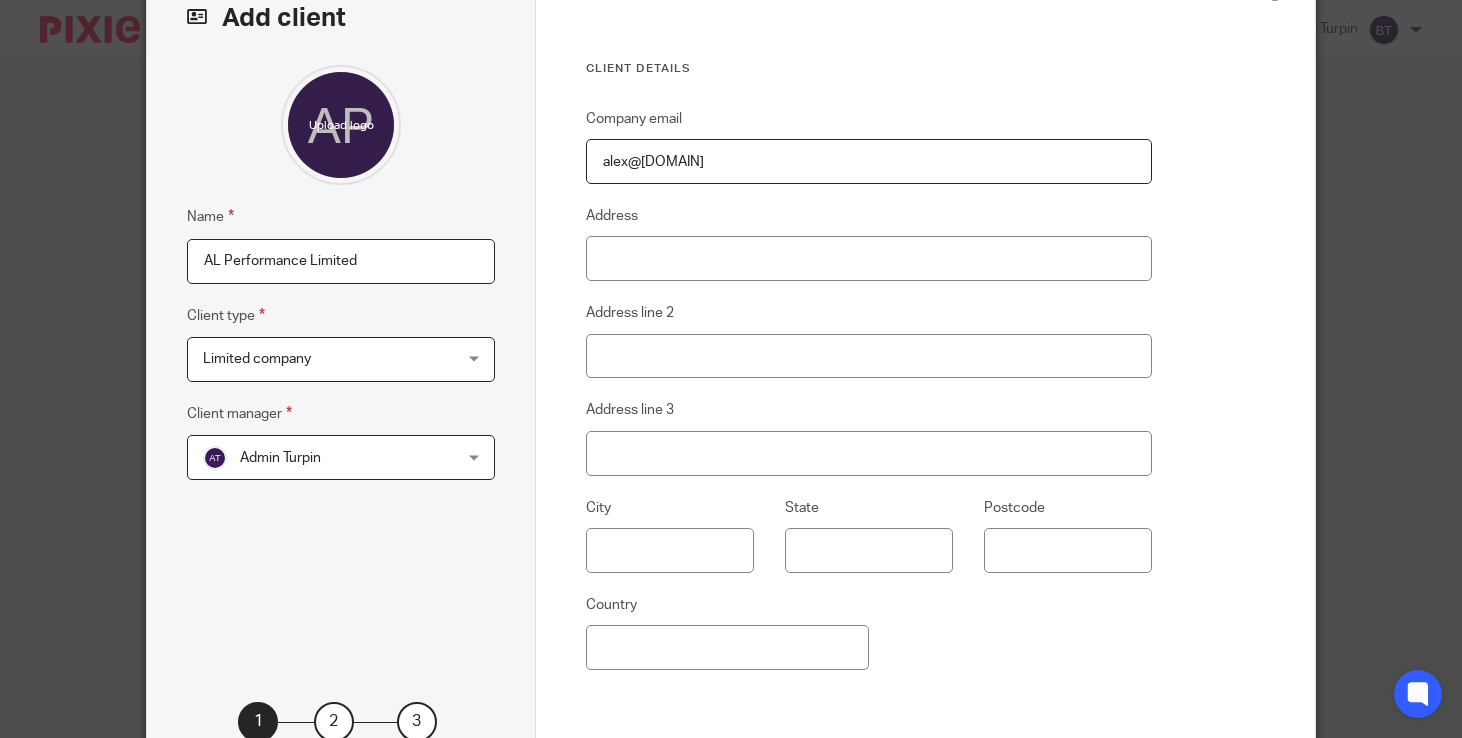 type on "[EMAIL]" 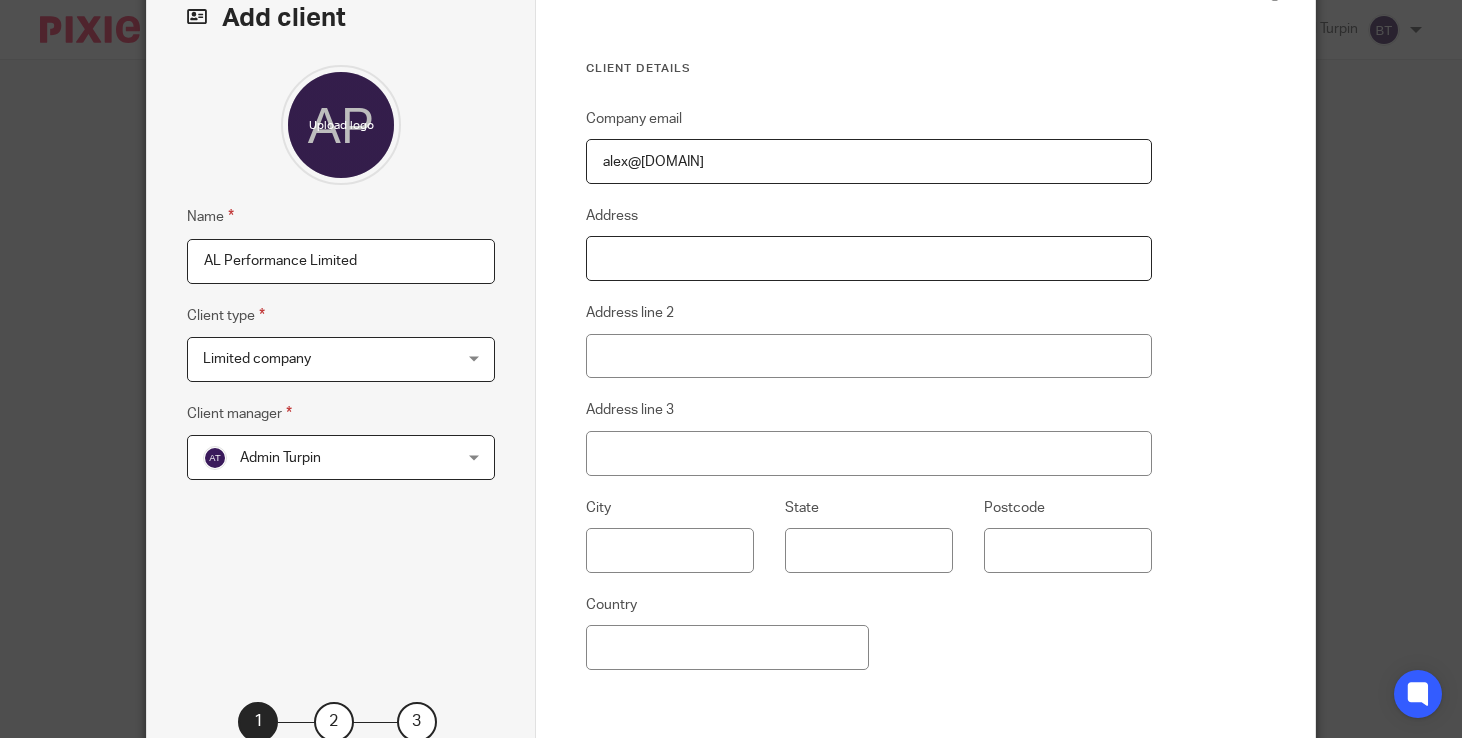 click on "Address" at bounding box center [868, 258] 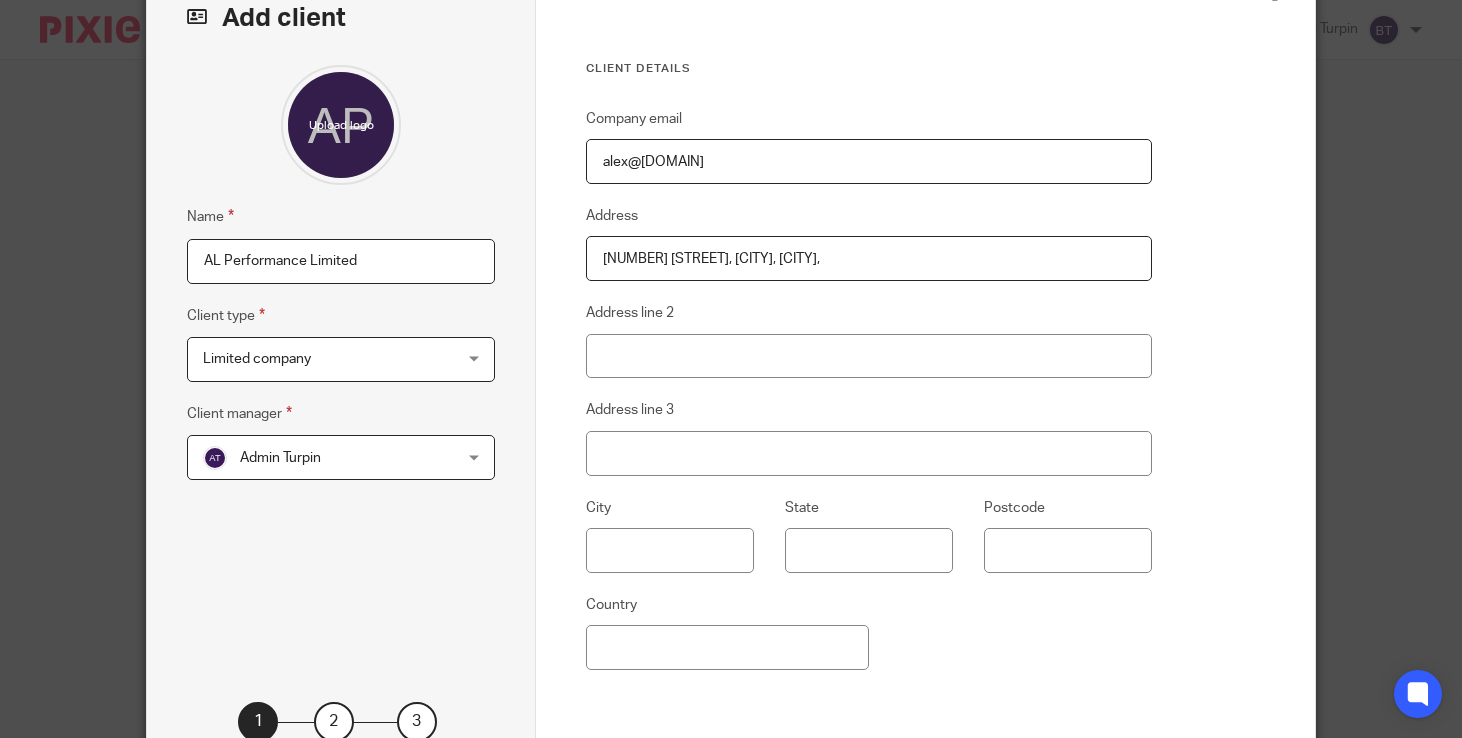 type on "177 Green Lane, Stoneycroft, Liverpool," 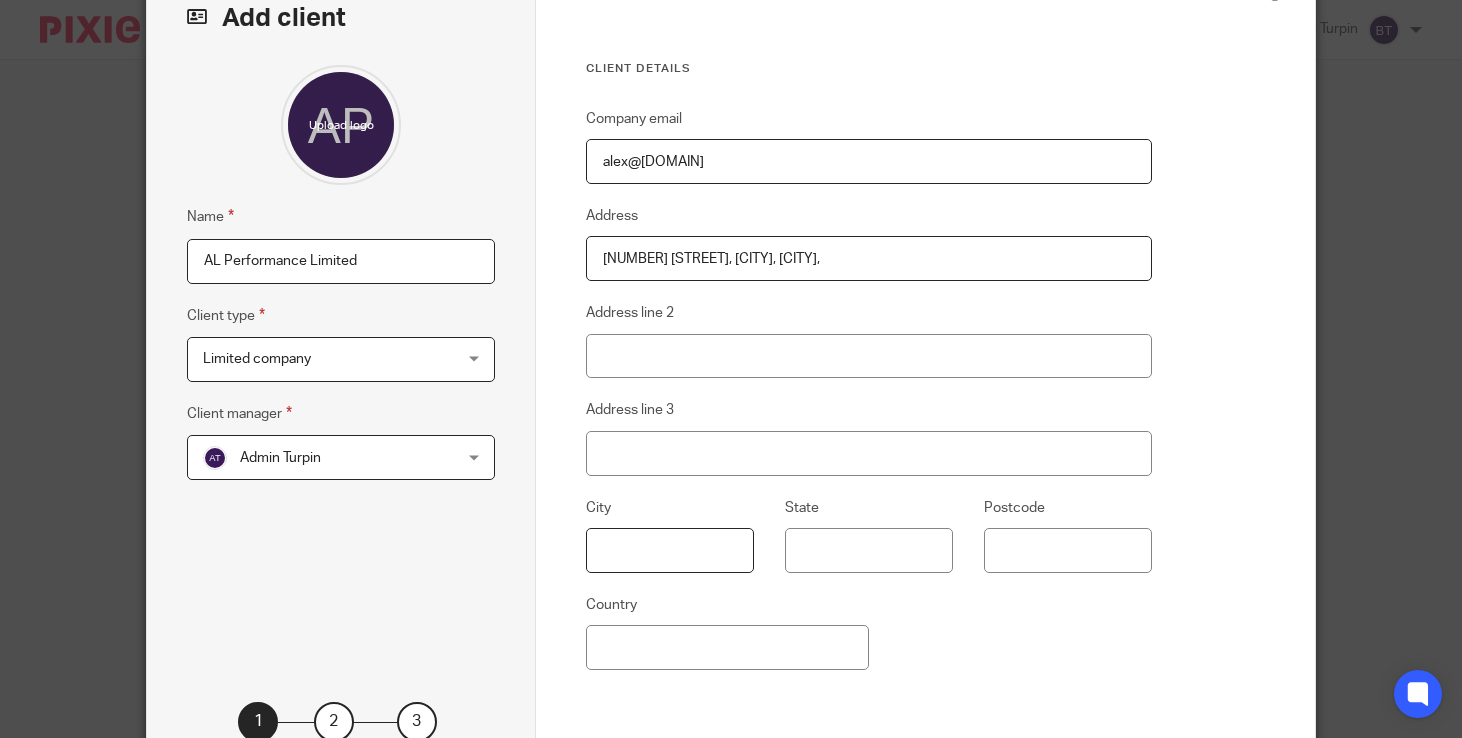 click on "City" at bounding box center [654, 534] 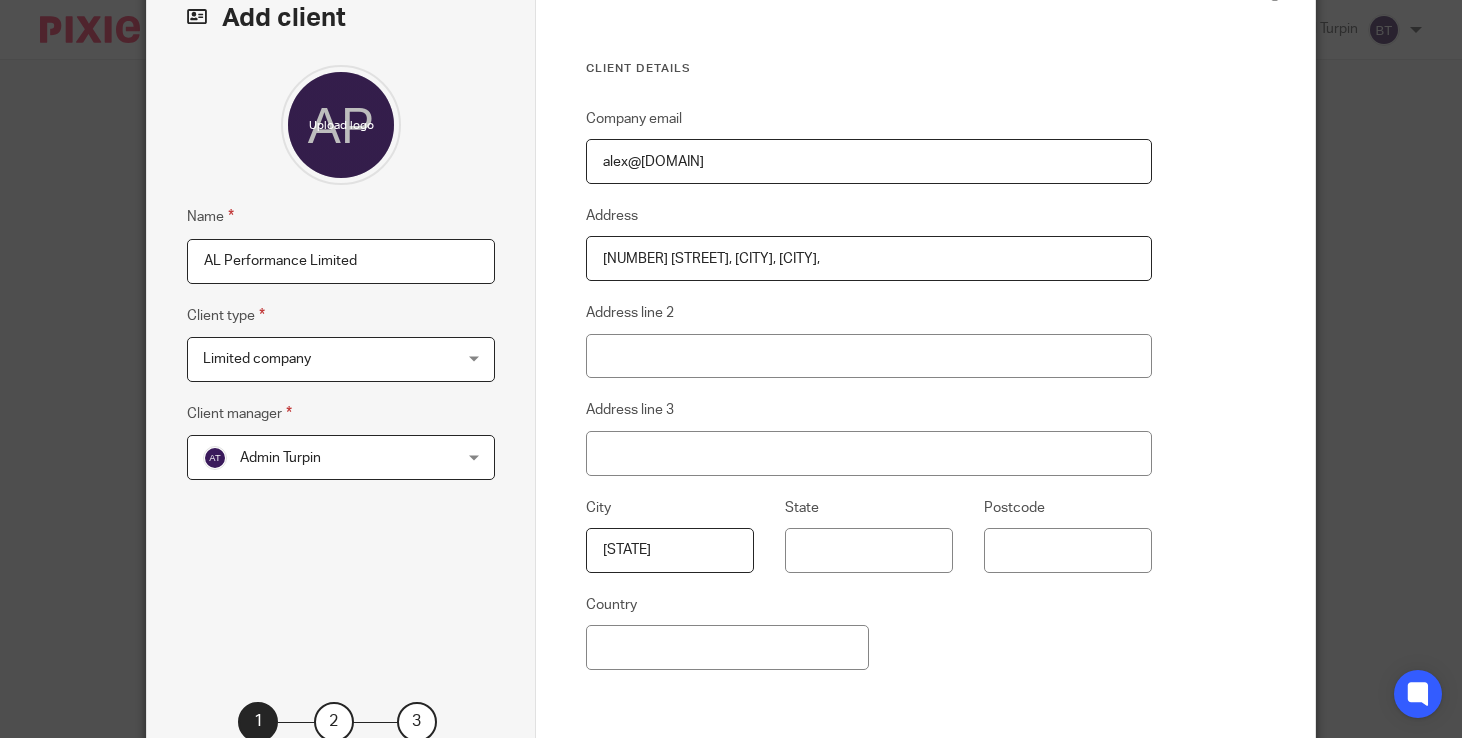 type on "Merseyside" 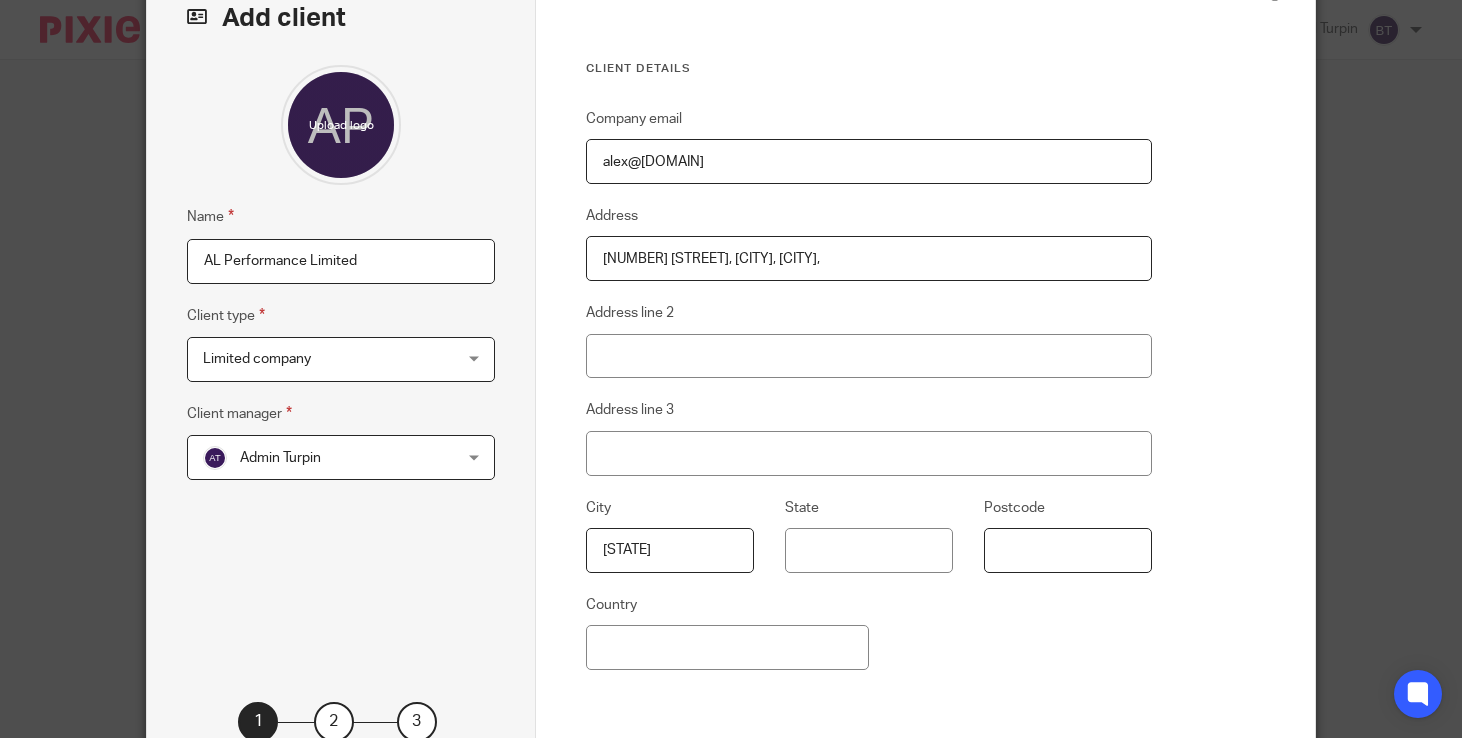 click on "Postcode" at bounding box center [1068, 550] 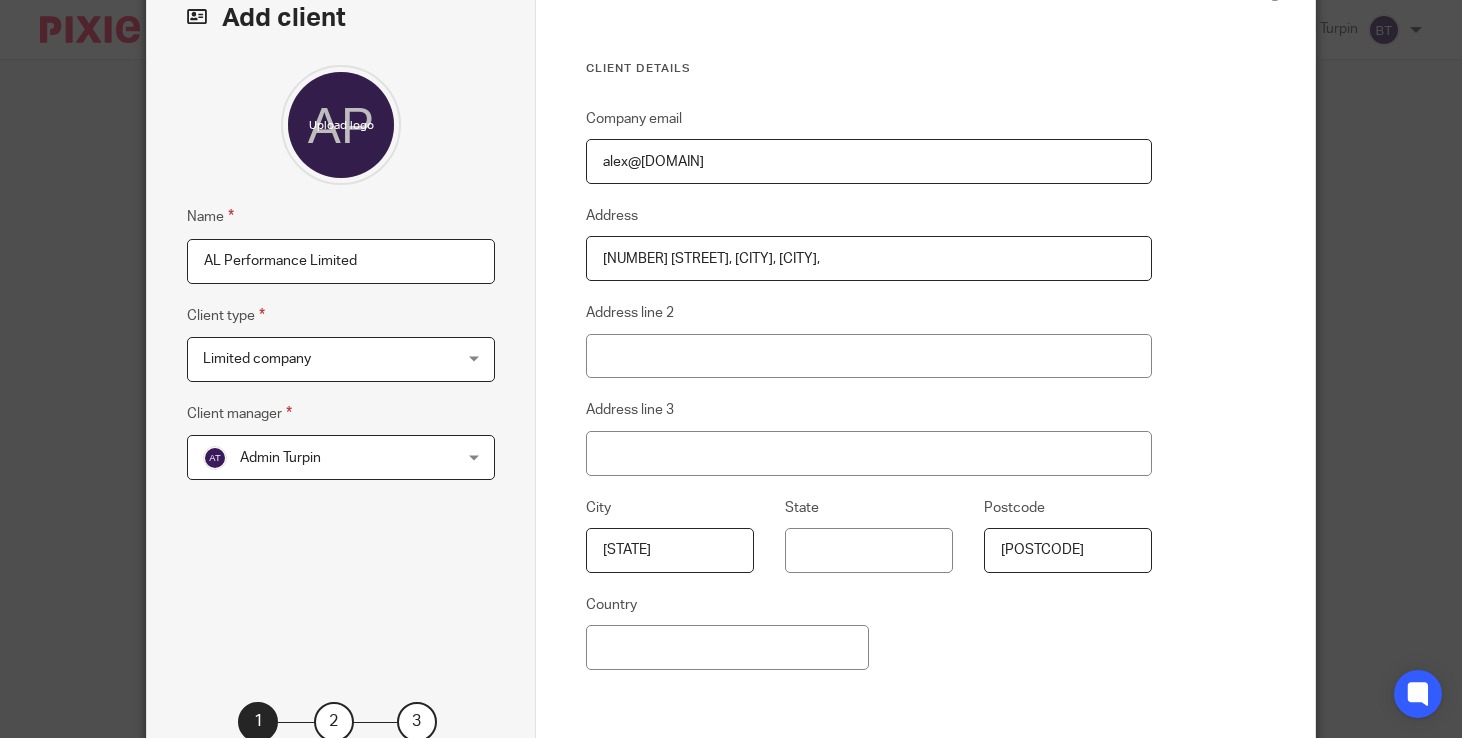 type on "L13 6RQ" 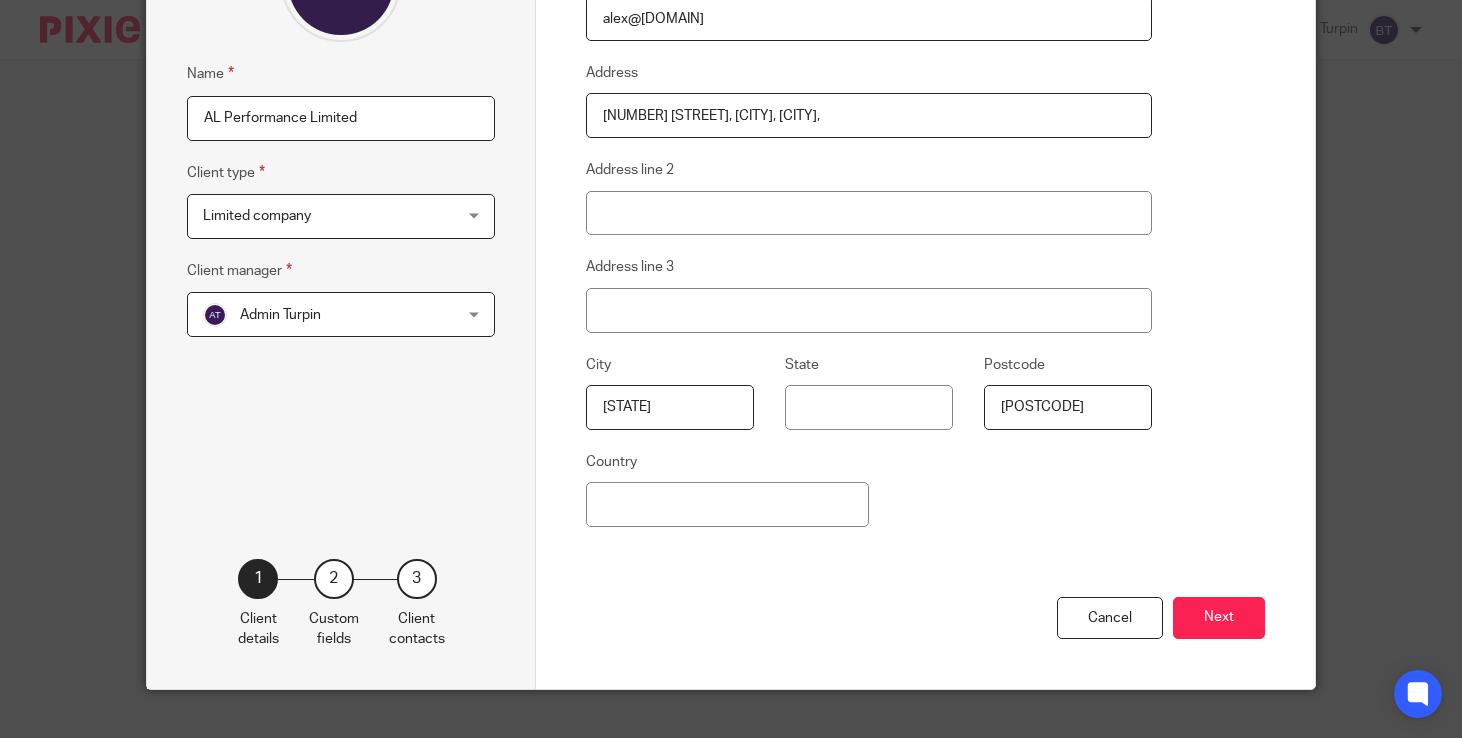 scroll, scrollTop: 280, scrollLeft: 0, axis: vertical 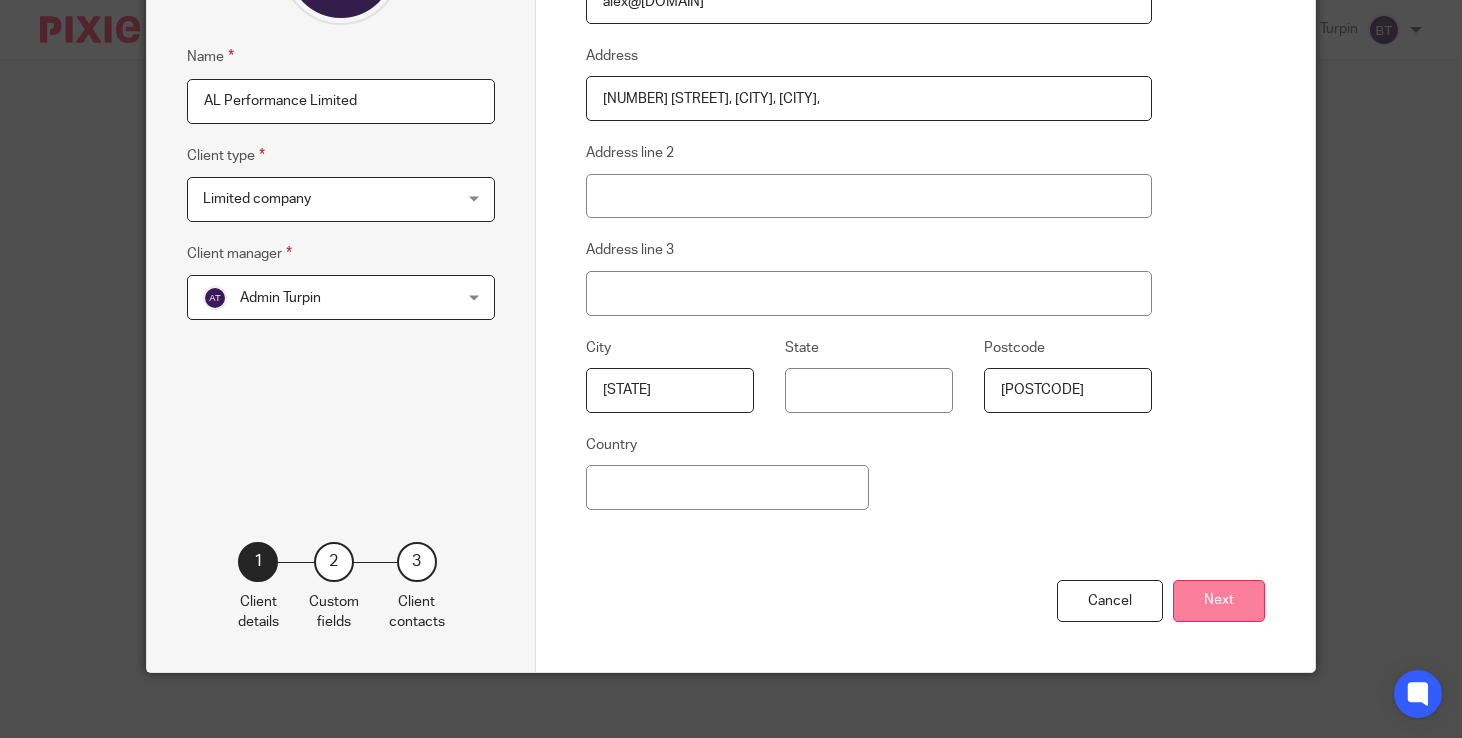 click on "Next" at bounding box center [1219, 601] 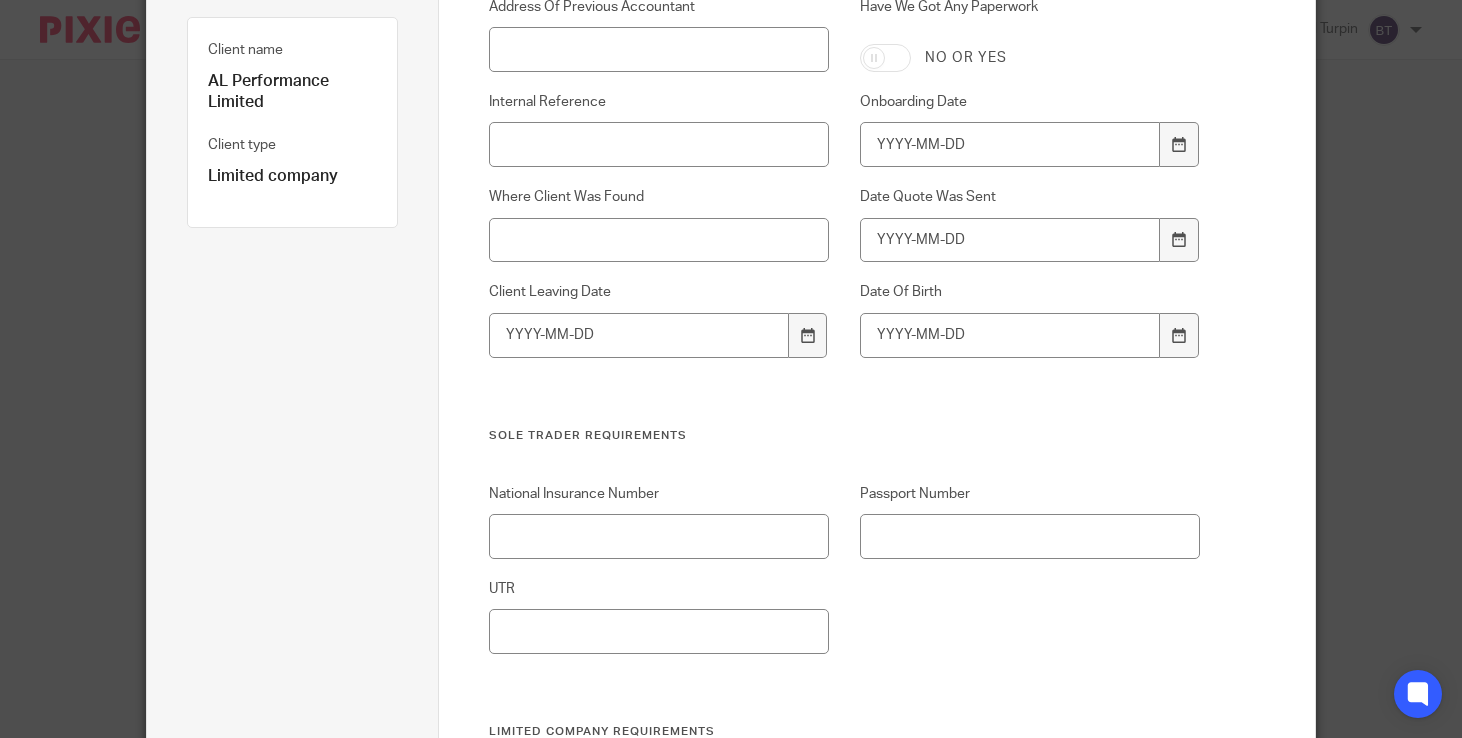click on "Address Of Previous Accountant       Have We Got Any Paperwork     No or yes     Internal Reference       Onboarding Date         Where Client Was Found       Date Quote Was Sent         Client Leaving Date         Date Of Birth" at bounding box center (829, 212) 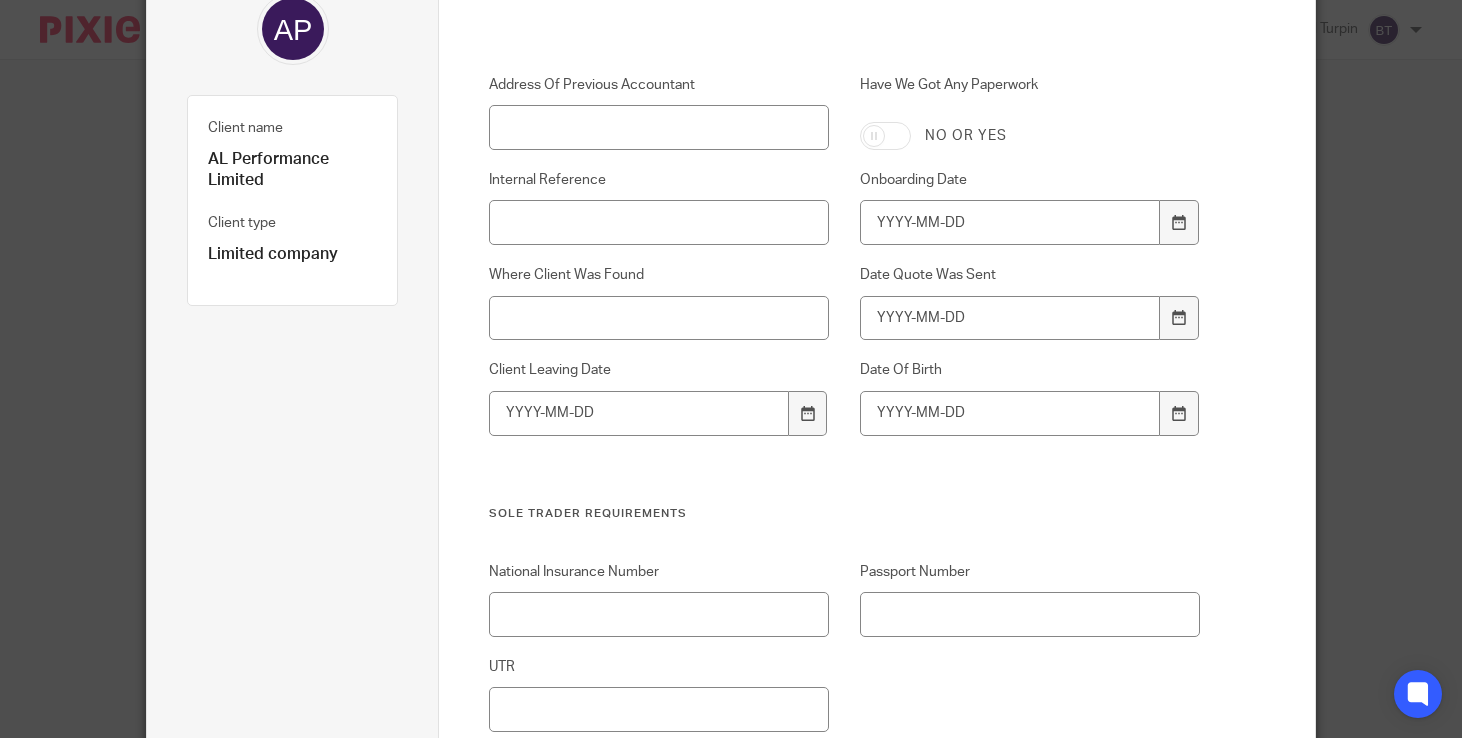 scroll, scrollTop: 200, scrollLeft: 0, axis: vertical 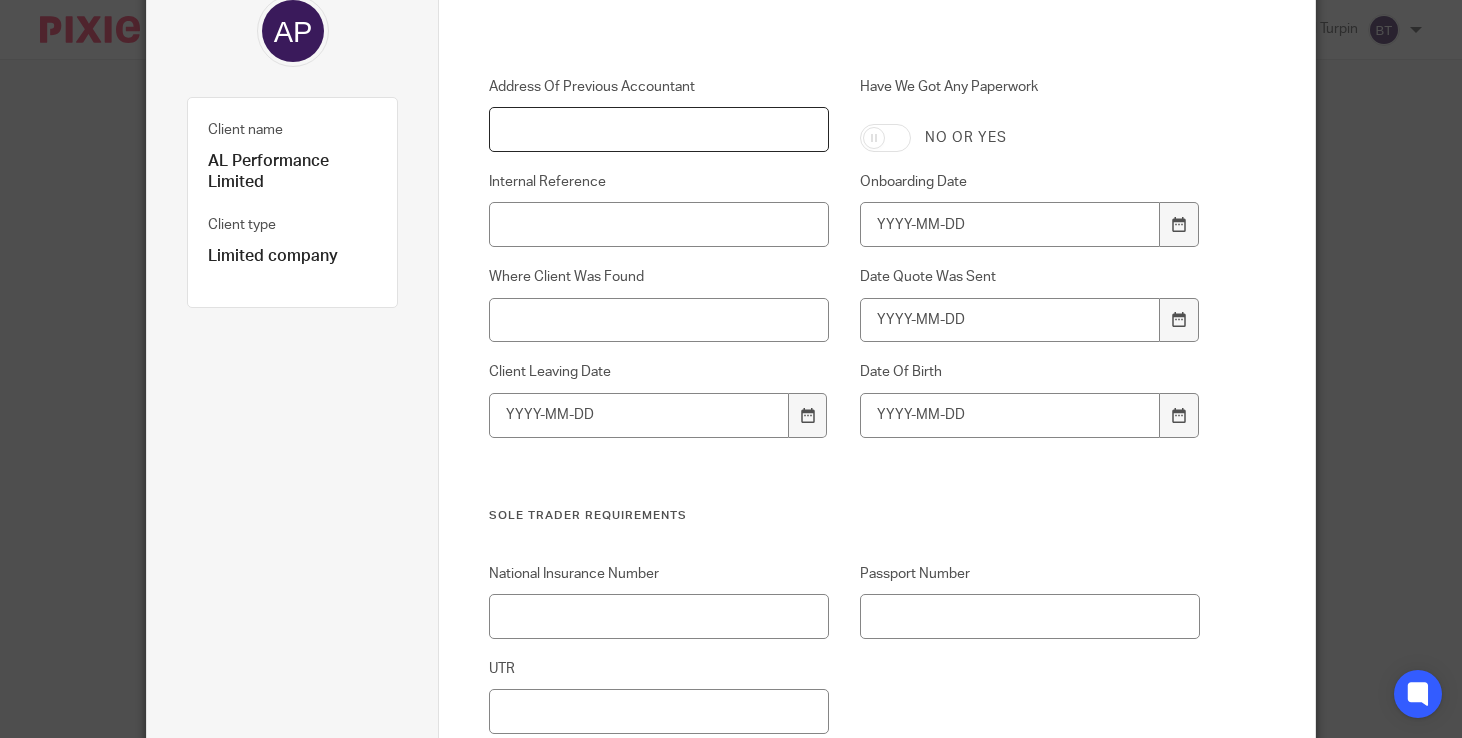 click on "Address Of Previous Accountant" at bounding box center [659, 129] 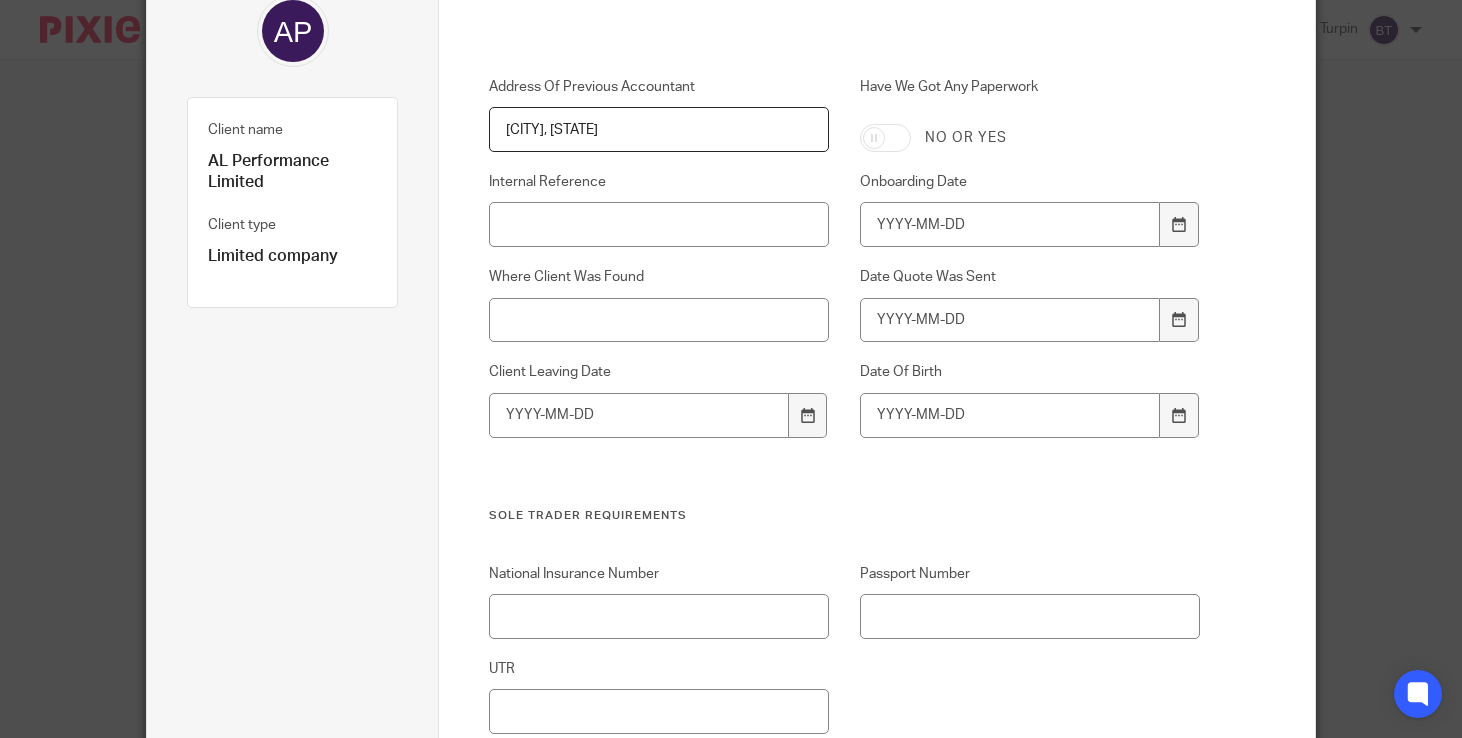 type on "Liverpool, Merseyside" 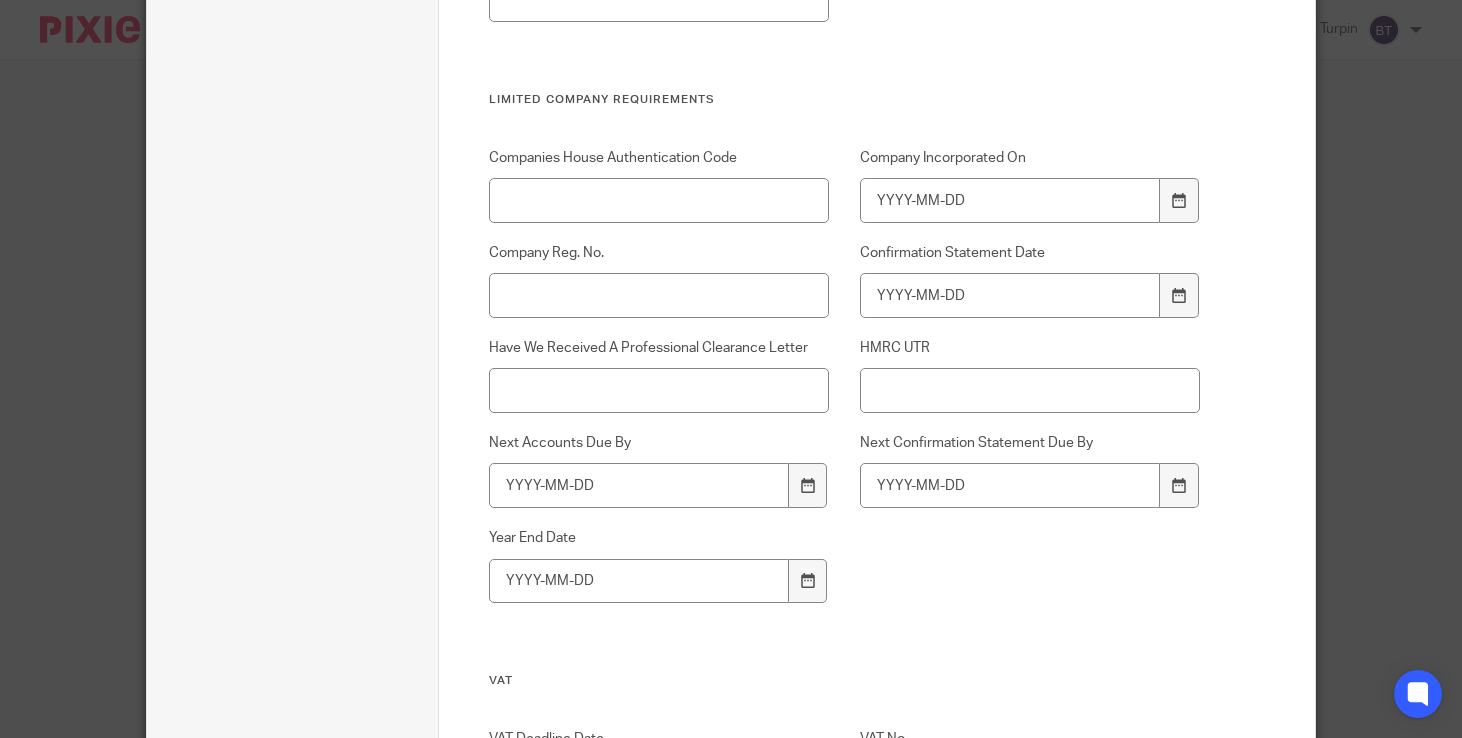 scroll, scrollTop: 920, scrollLeft: 0, axis: vertical 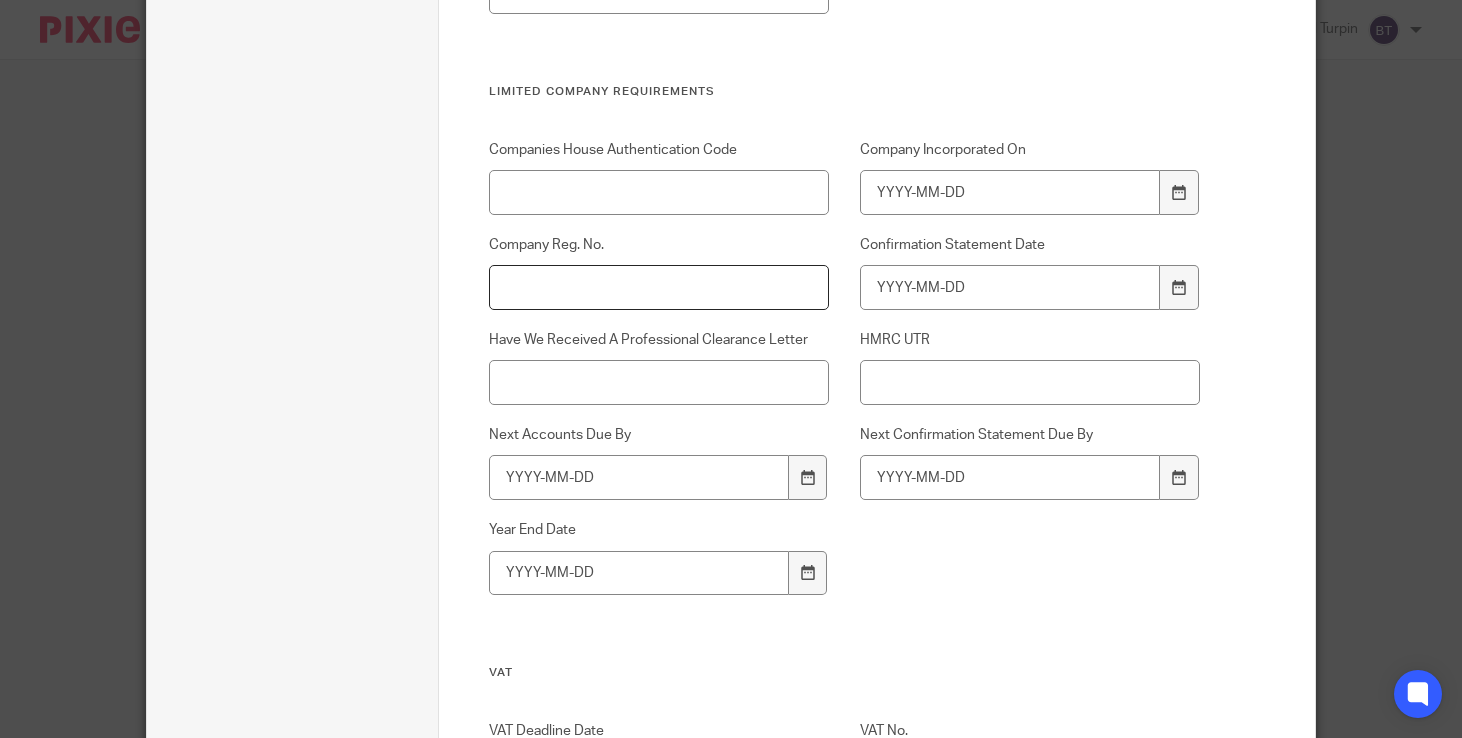 click on "Company Reg. No." at bounding box center (659, 287) 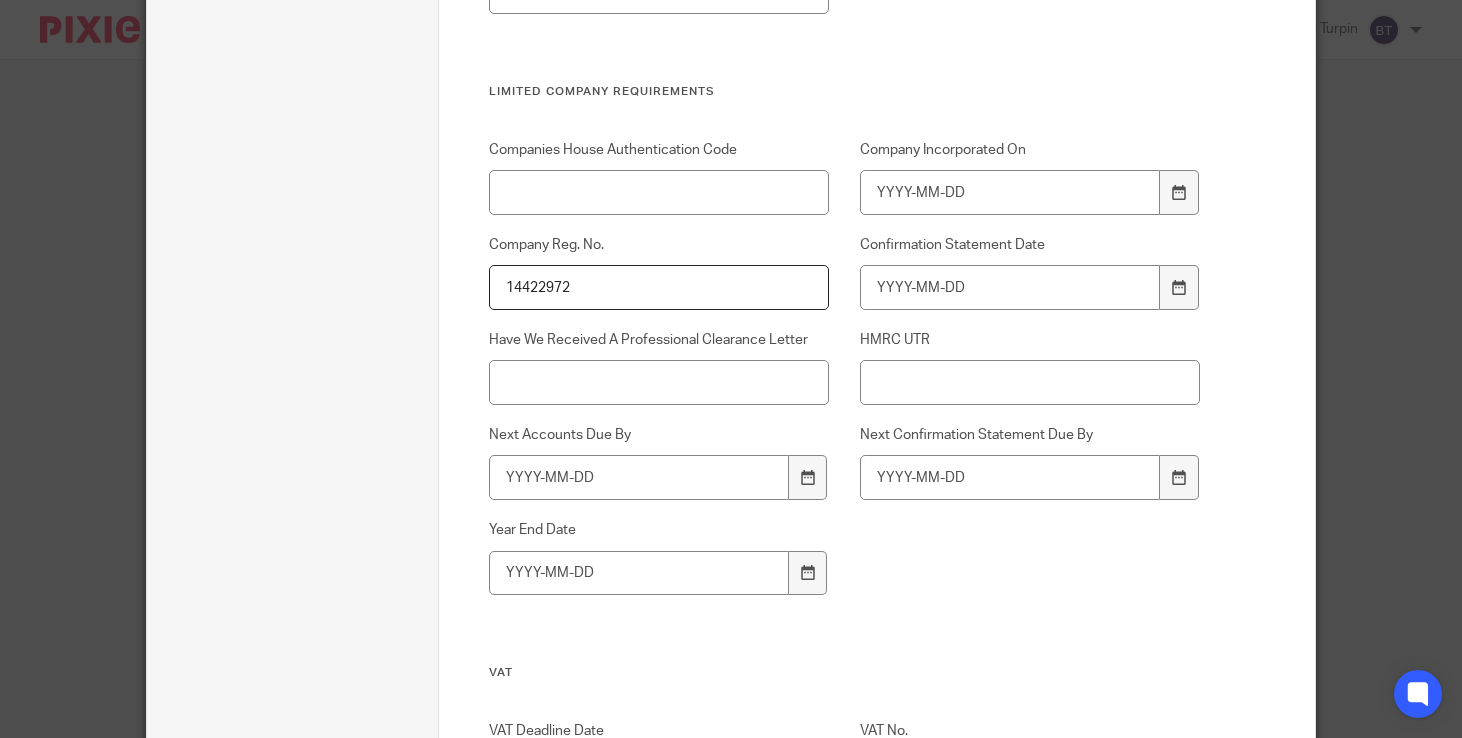 type on "14422972" 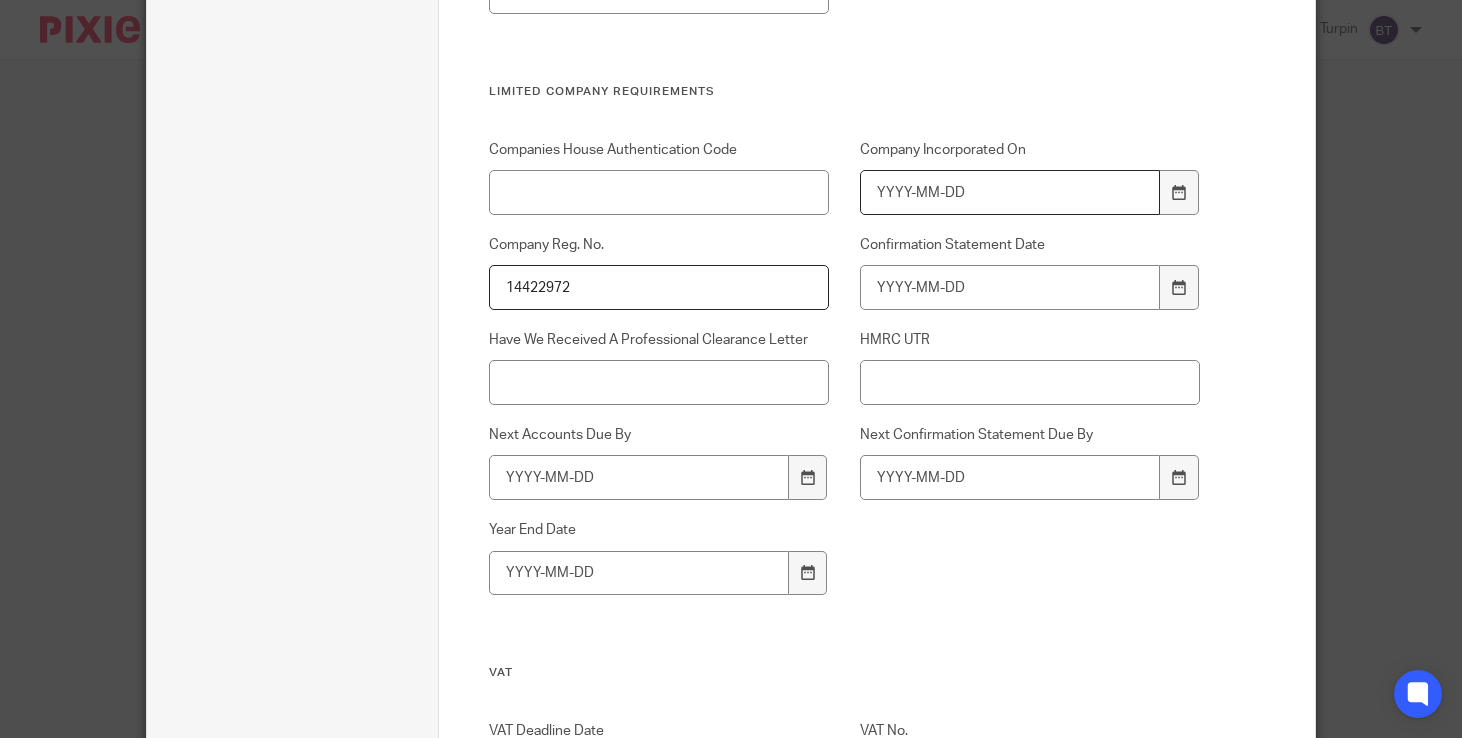 click on "Company Incorporated On" at bounding box center (1010, 192) 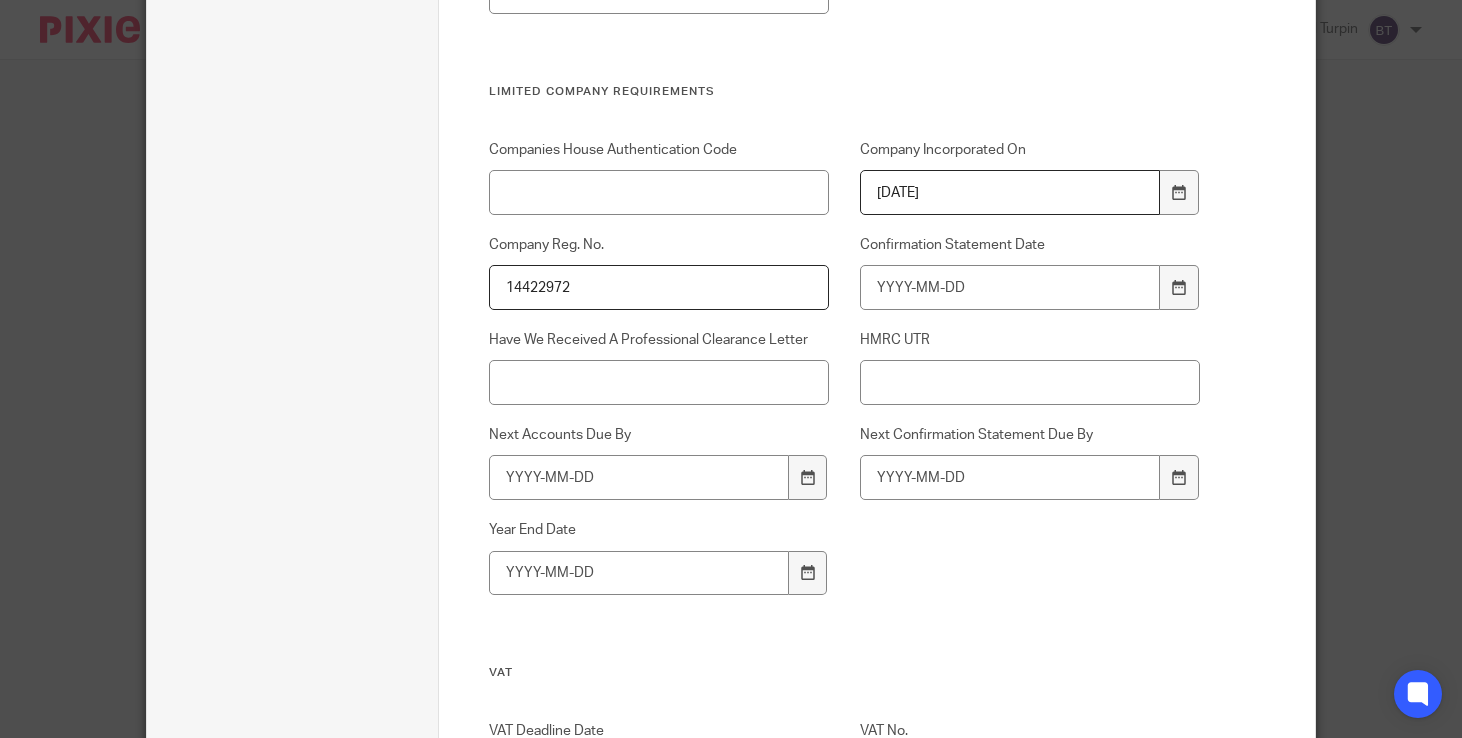 type on "2022-10-17" 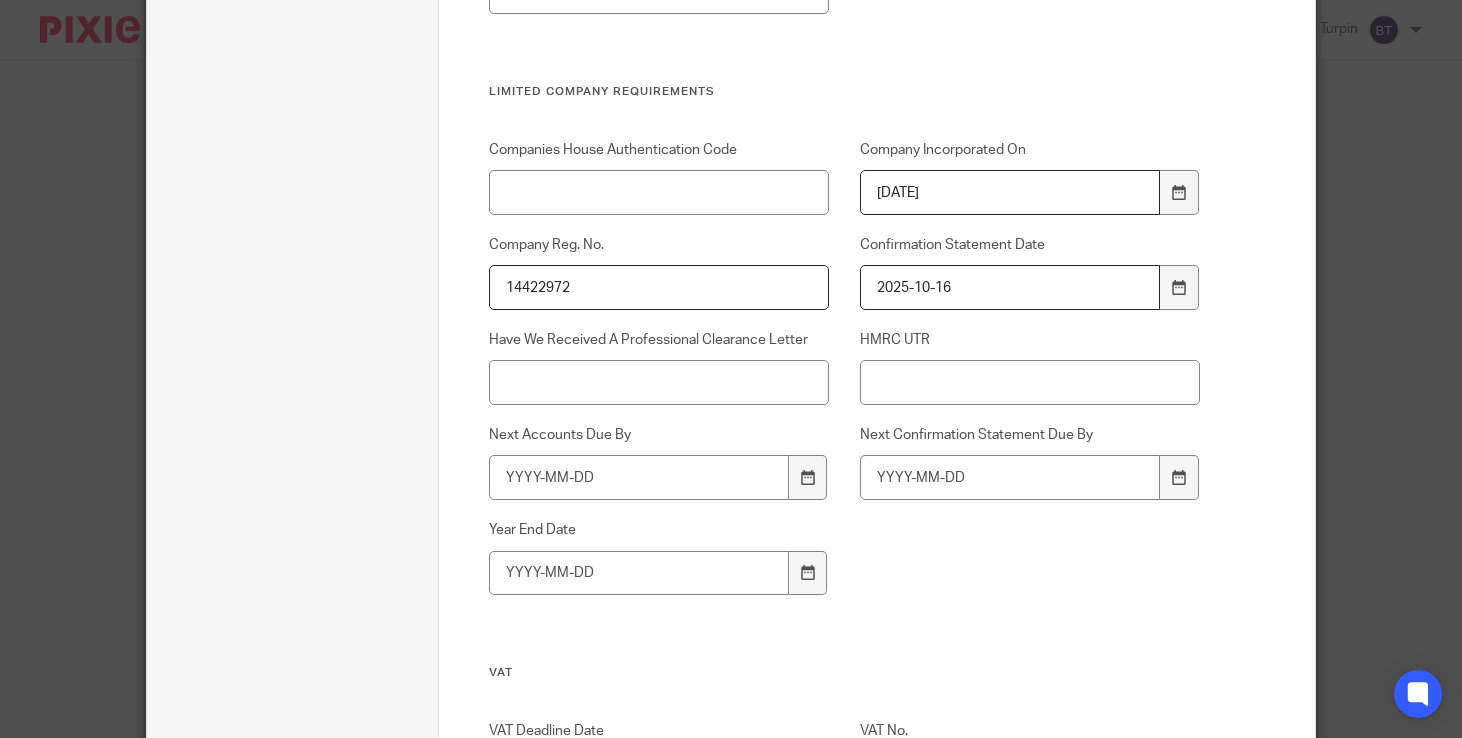 type on "2025-10-16" 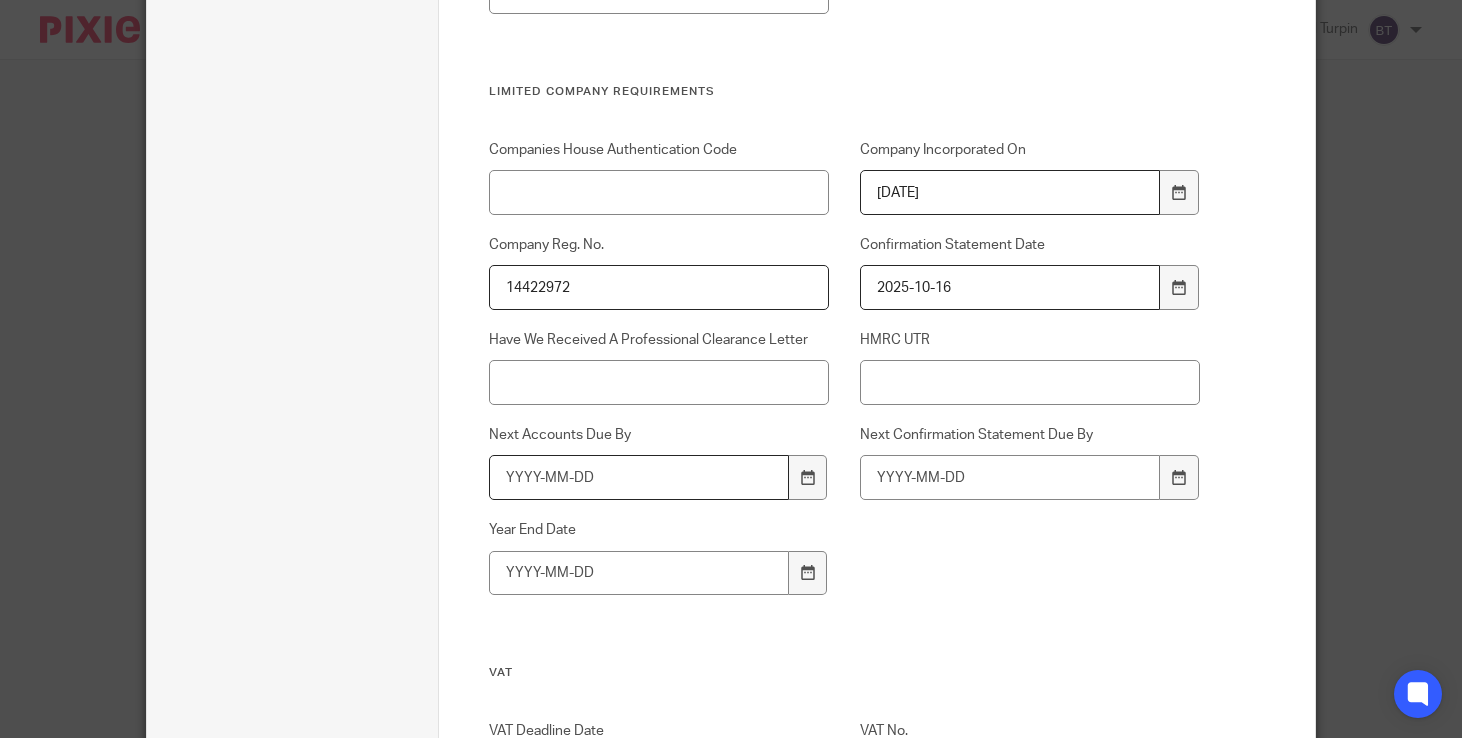 click on "Next Accounts Due By" at bounding box center [639, 477] 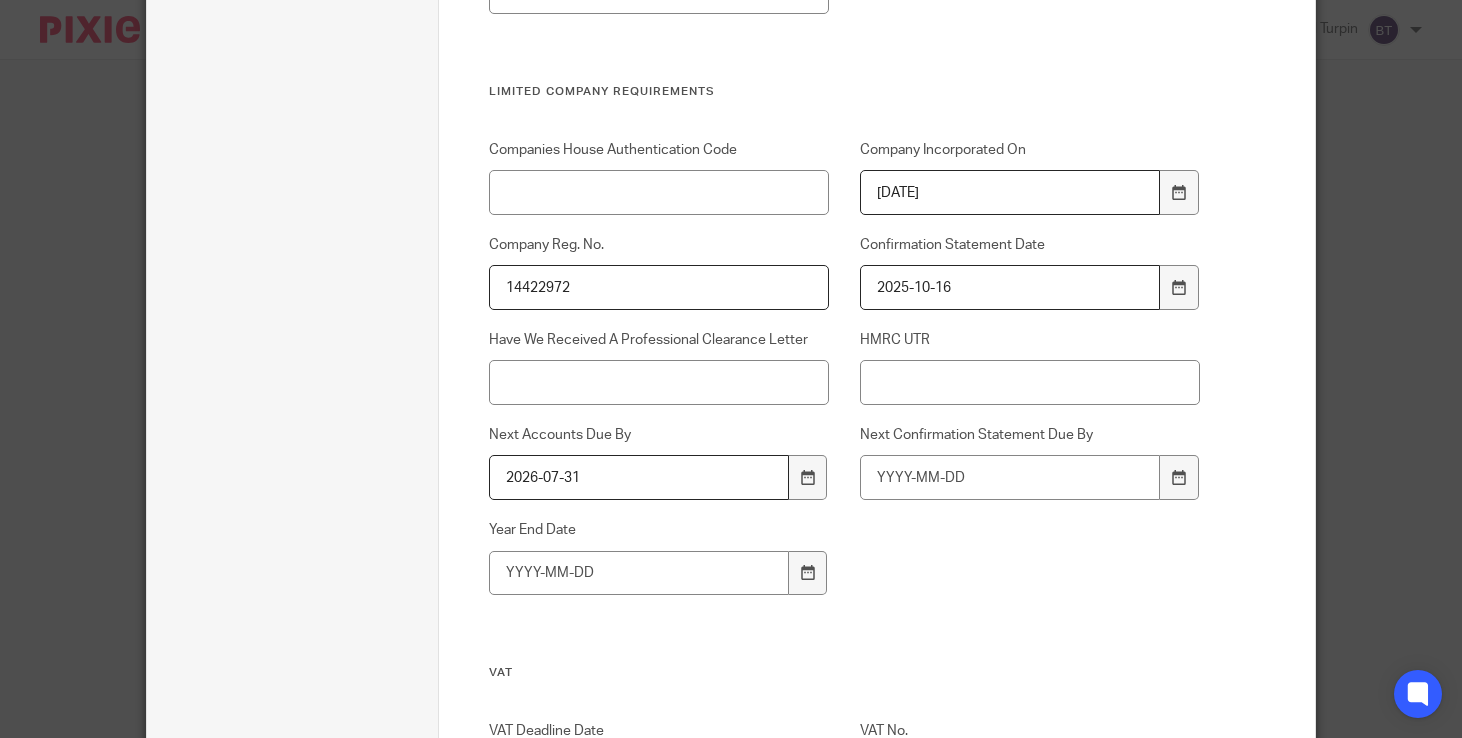 type on "2026-07-31" 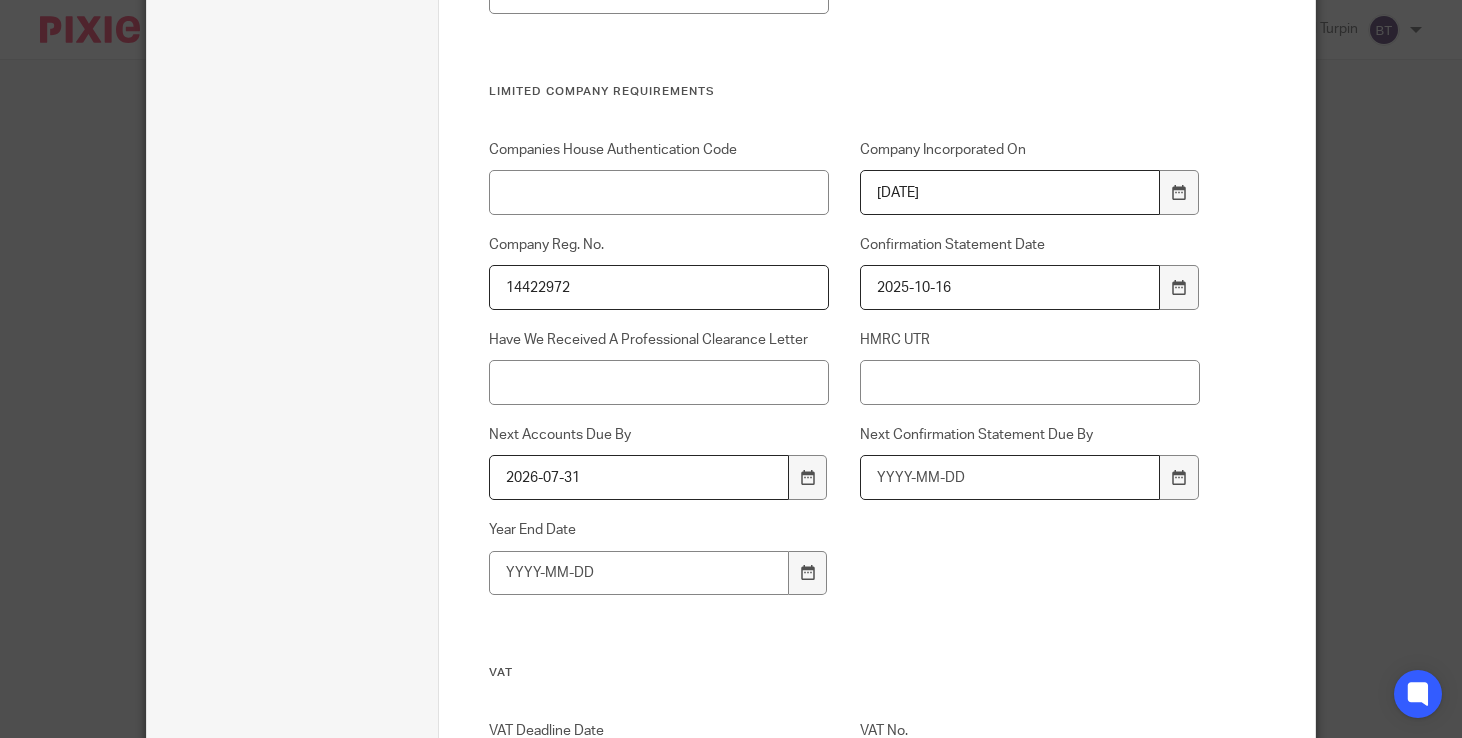 click on "Next Confirmation Statement Due By" at bounding box center [1010, 477] 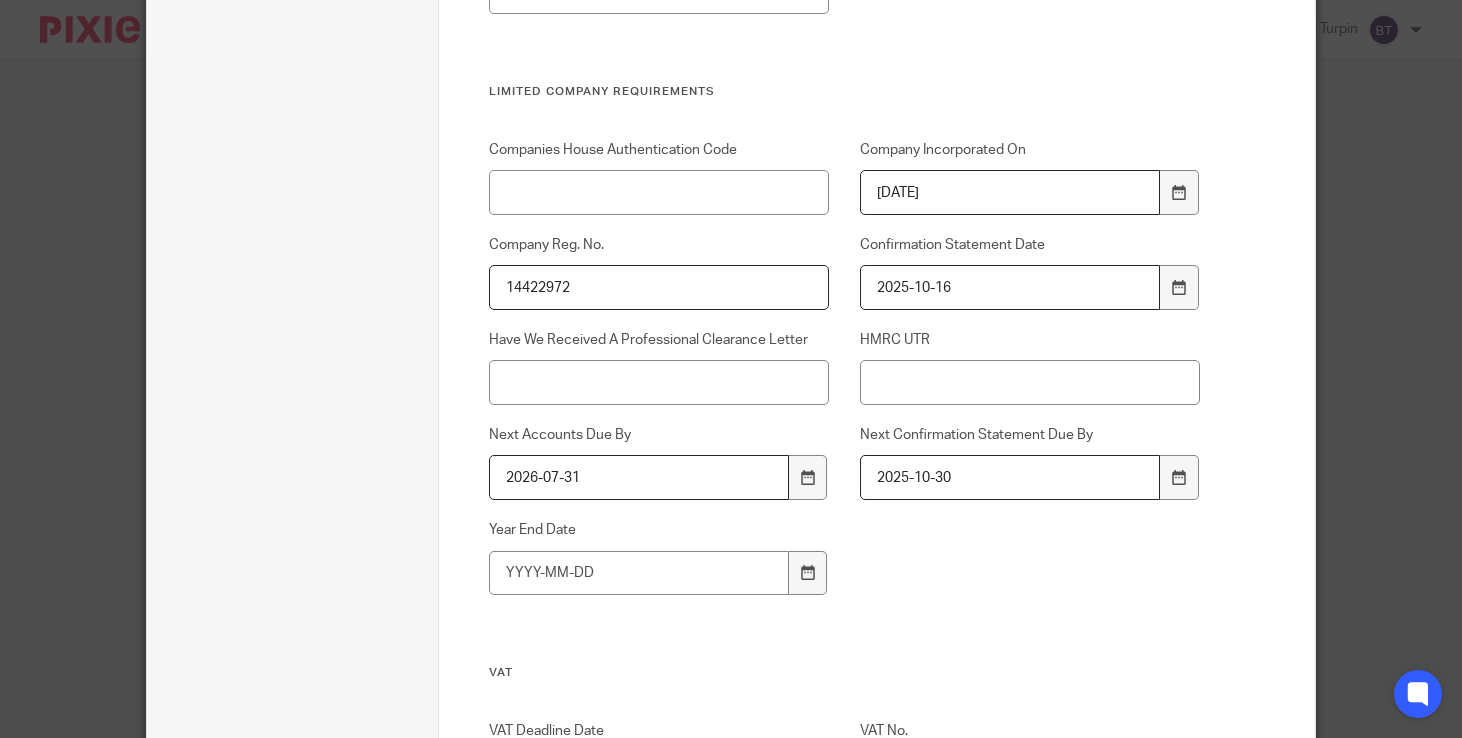type on "2025-10-30" 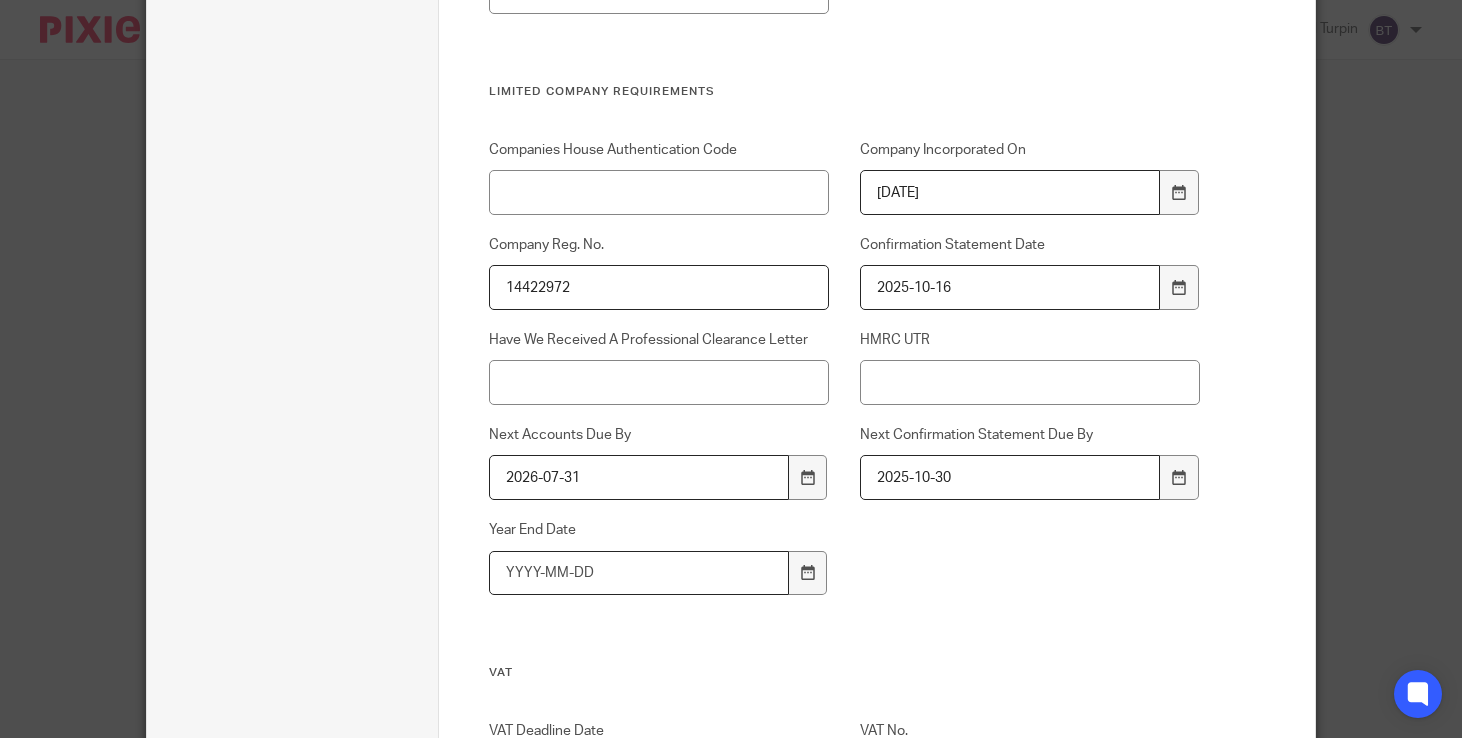 click on "Year End Date" at bounding box center [639, 573] 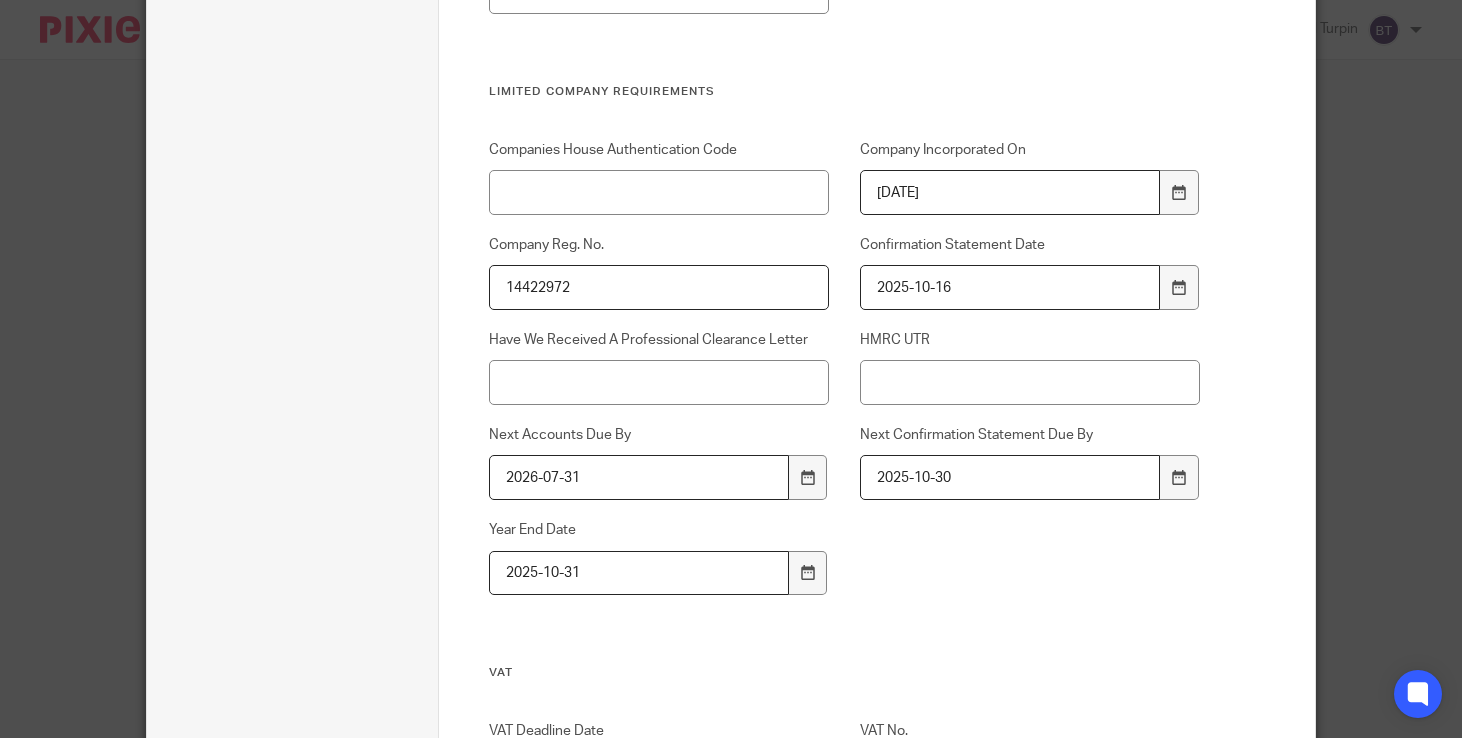 type on "2025-10-31" 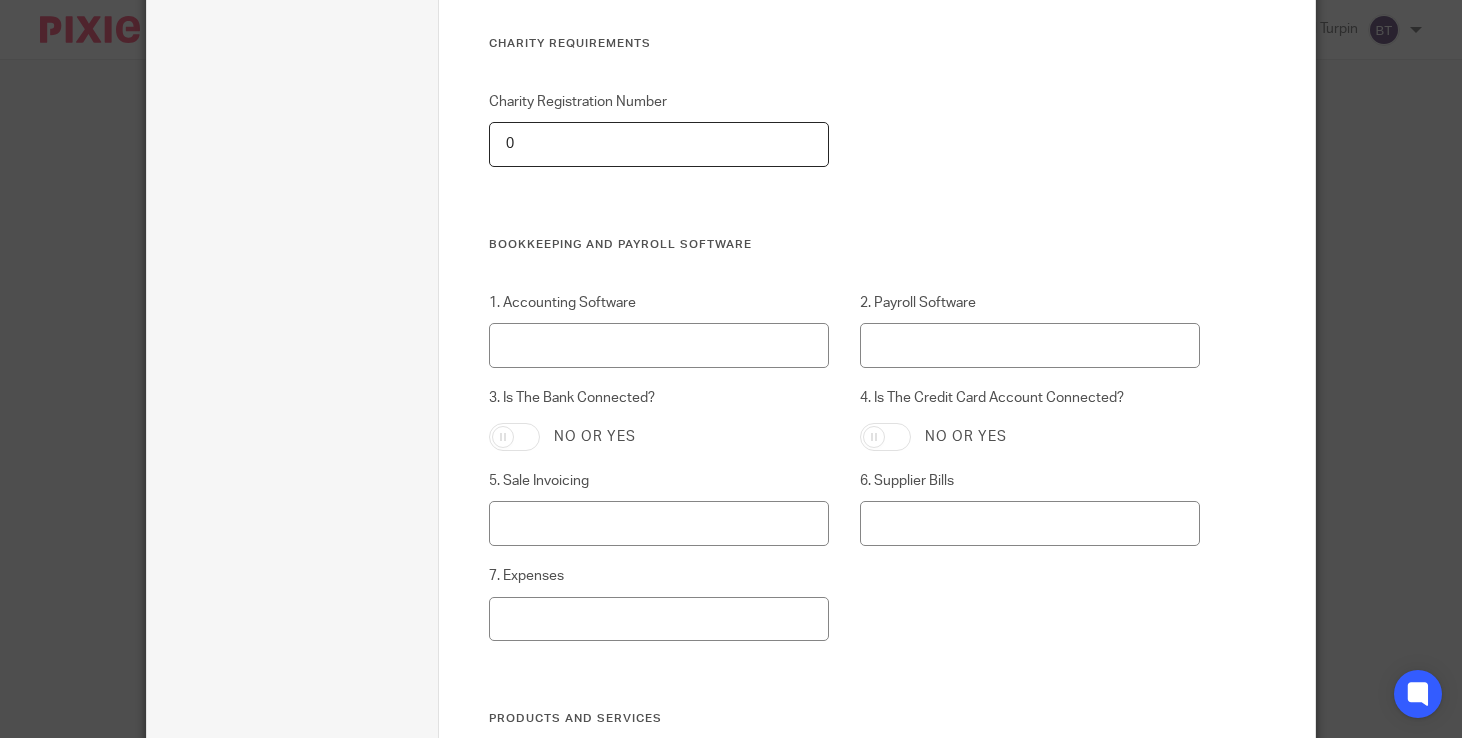 scroll, scrollTop: 2680, scrollLeft: 0, axis: vertical 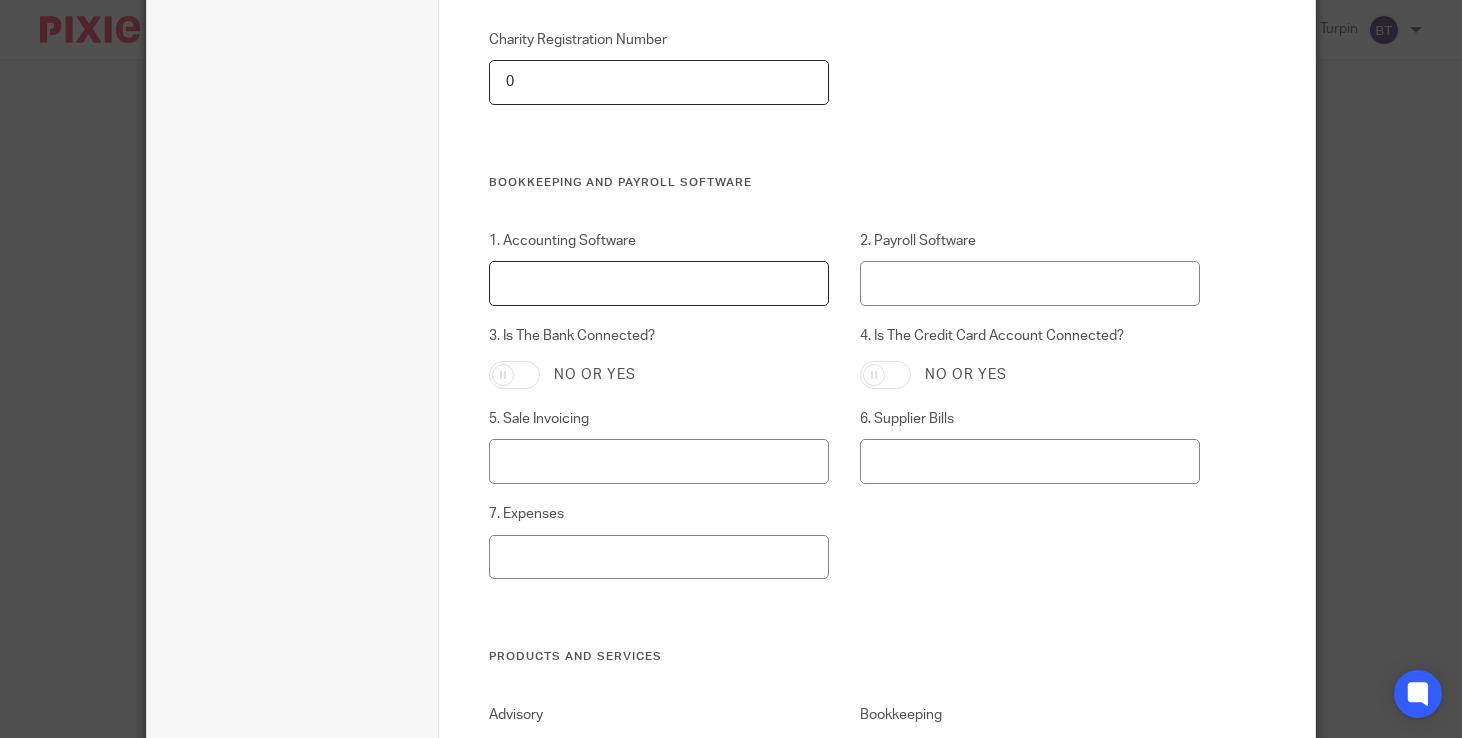 click on "1. Accounting Software" at bounding box center [659, 283] 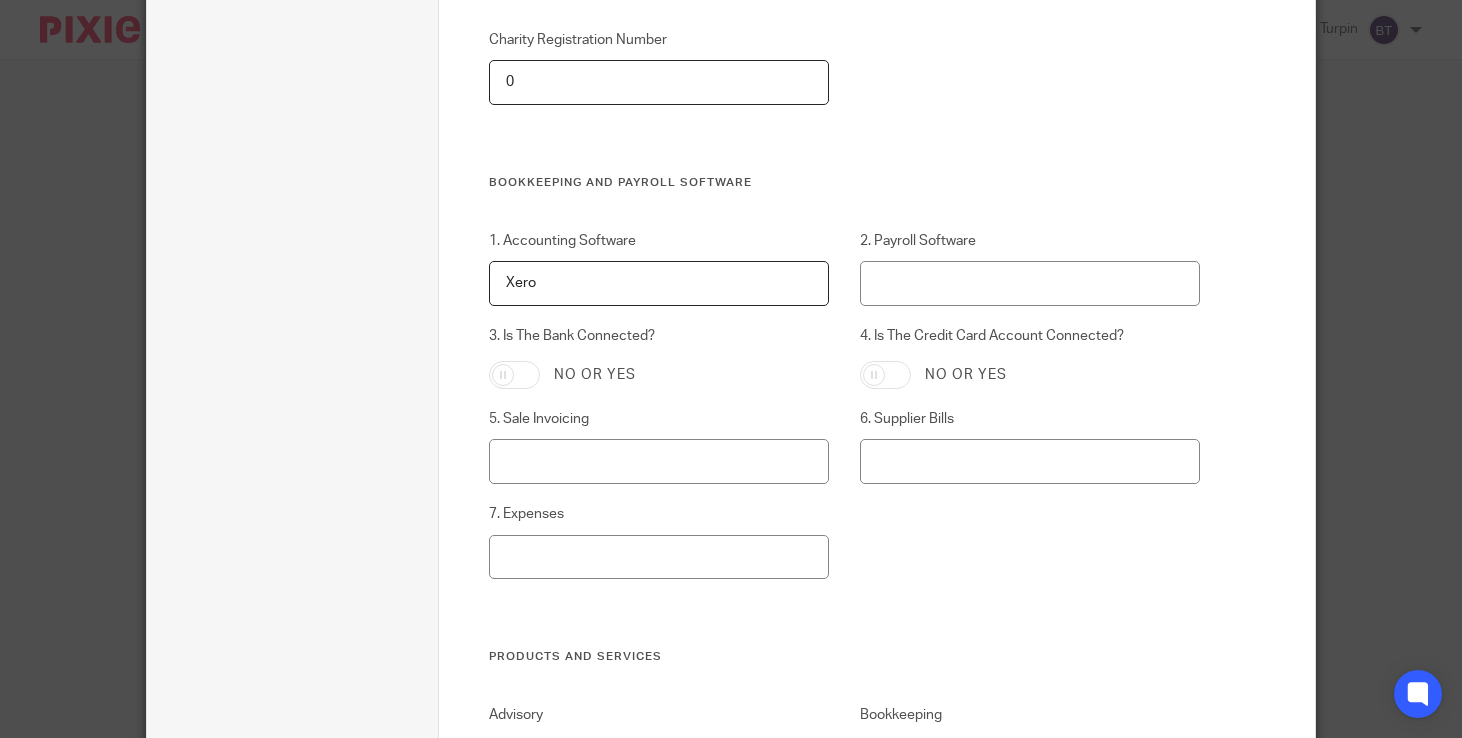 type on "Xero" 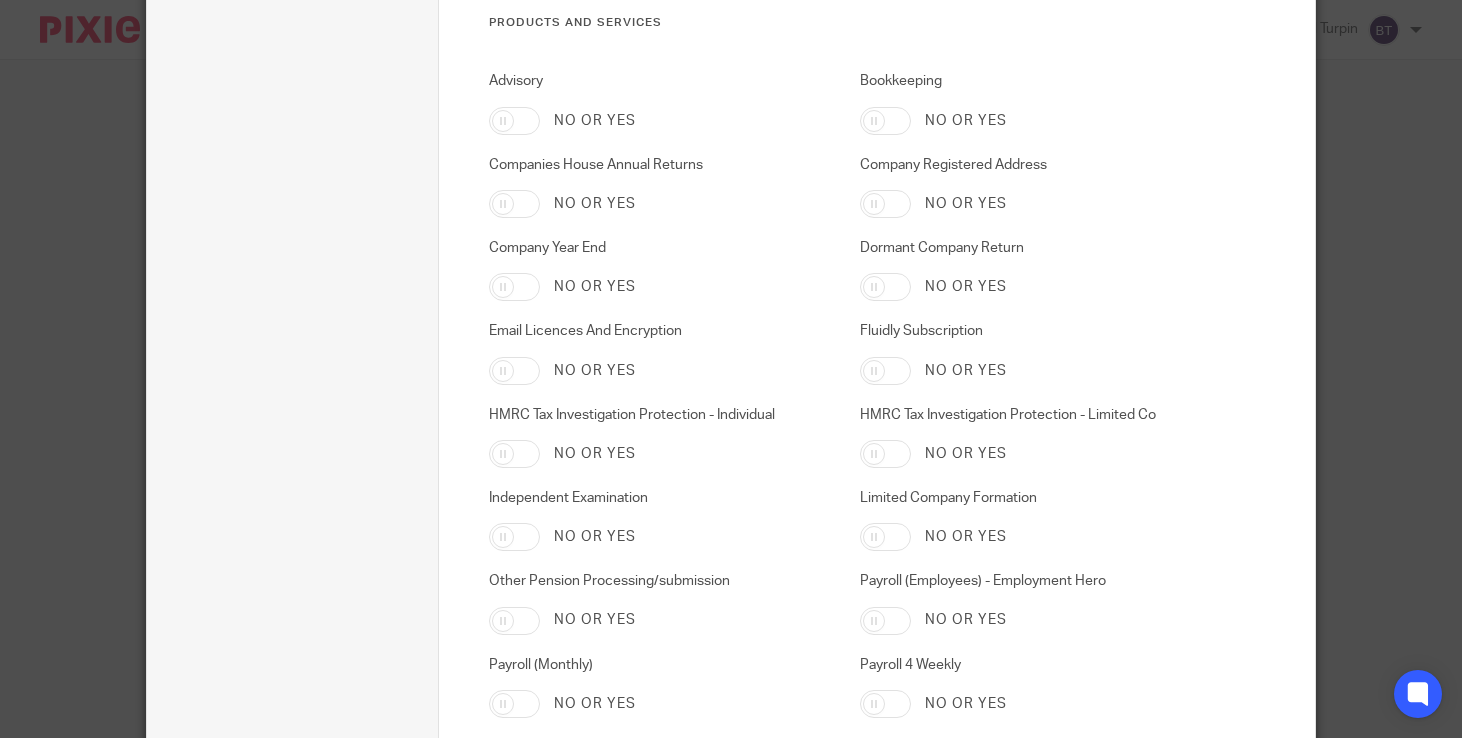 scroll, scrollTop: 3320, scrollLeft: 0, axis: vertical 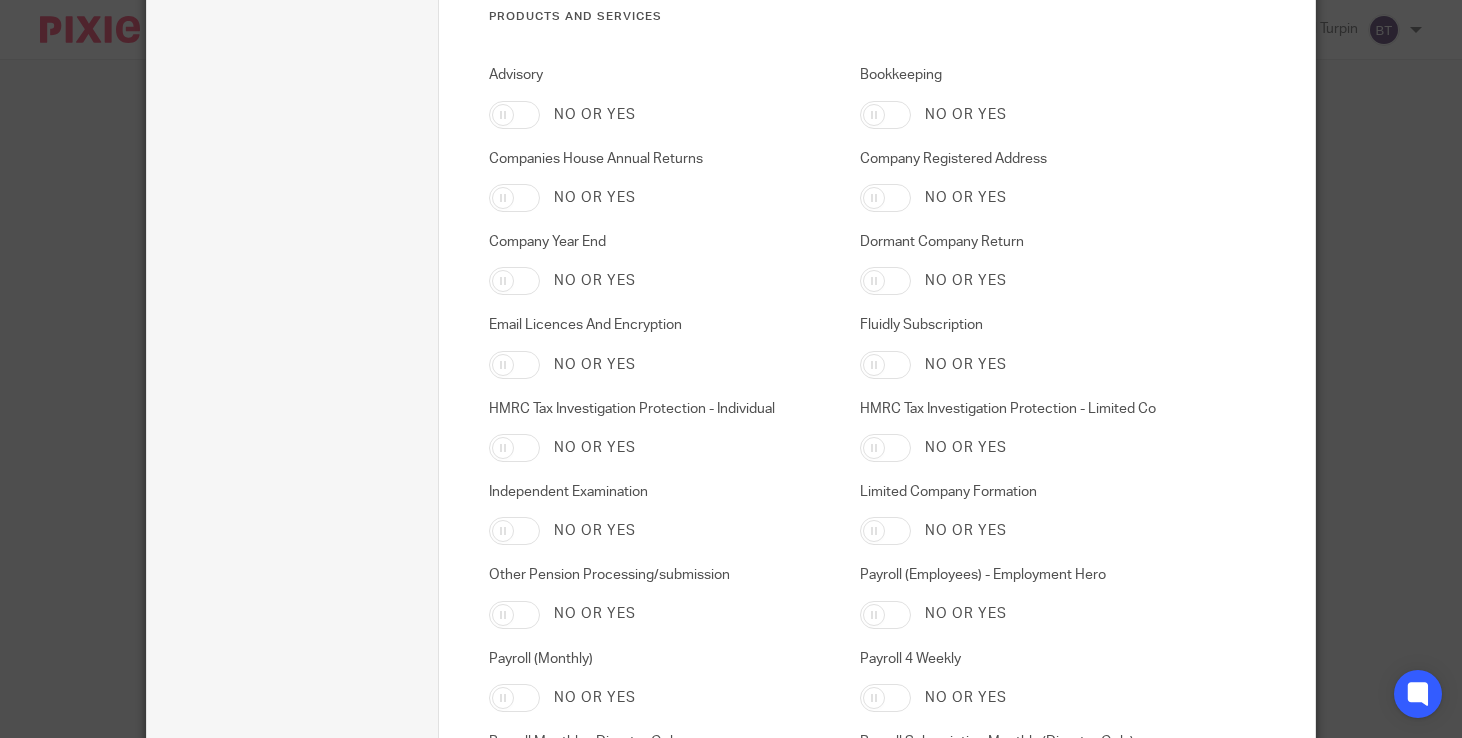 click on "Bookkeeping" at bounding box center [885, 115] 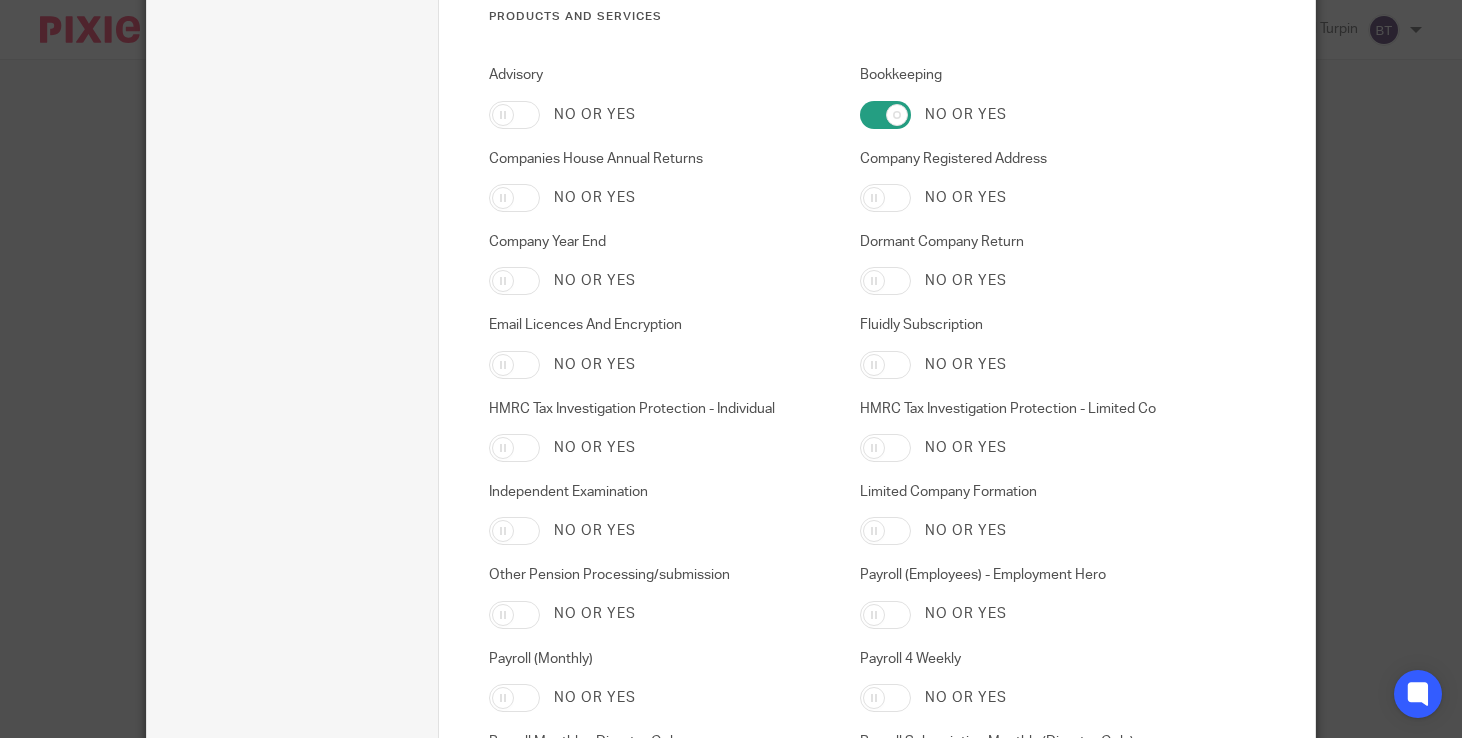 click on "Advisory" at bounding box center (514, 115) 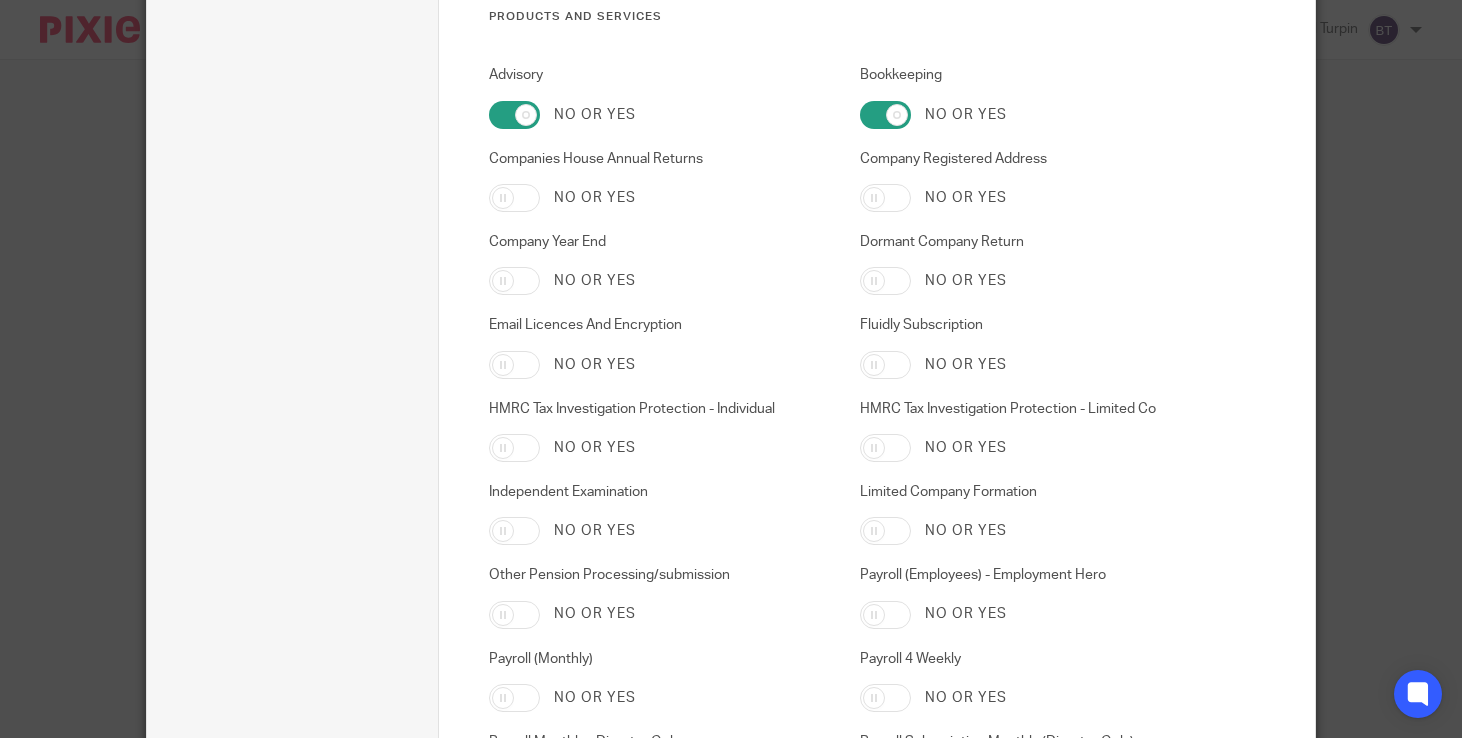click on "Companies House Annual Returns" at bounding box center (514, 198) 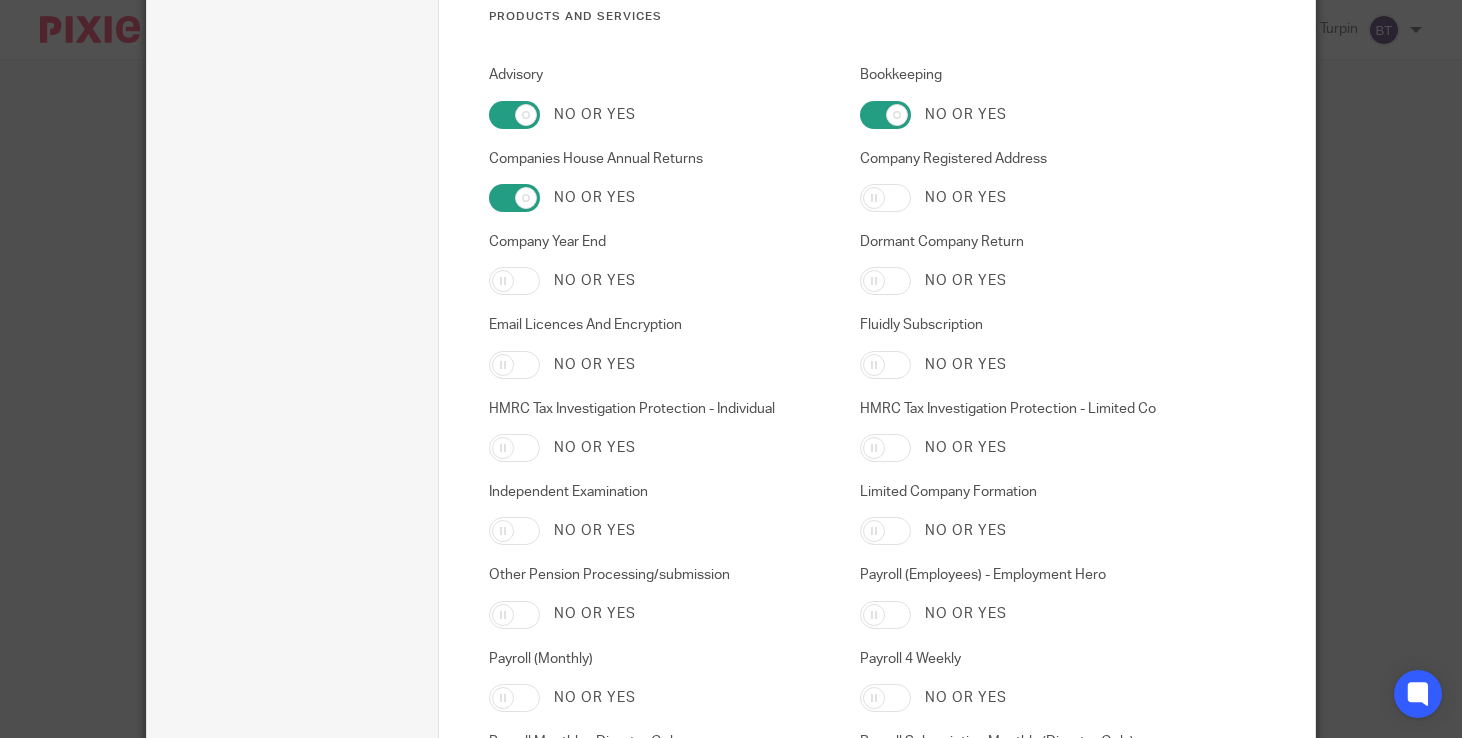 click on "Company Year End" at bounding box center (514, 281) 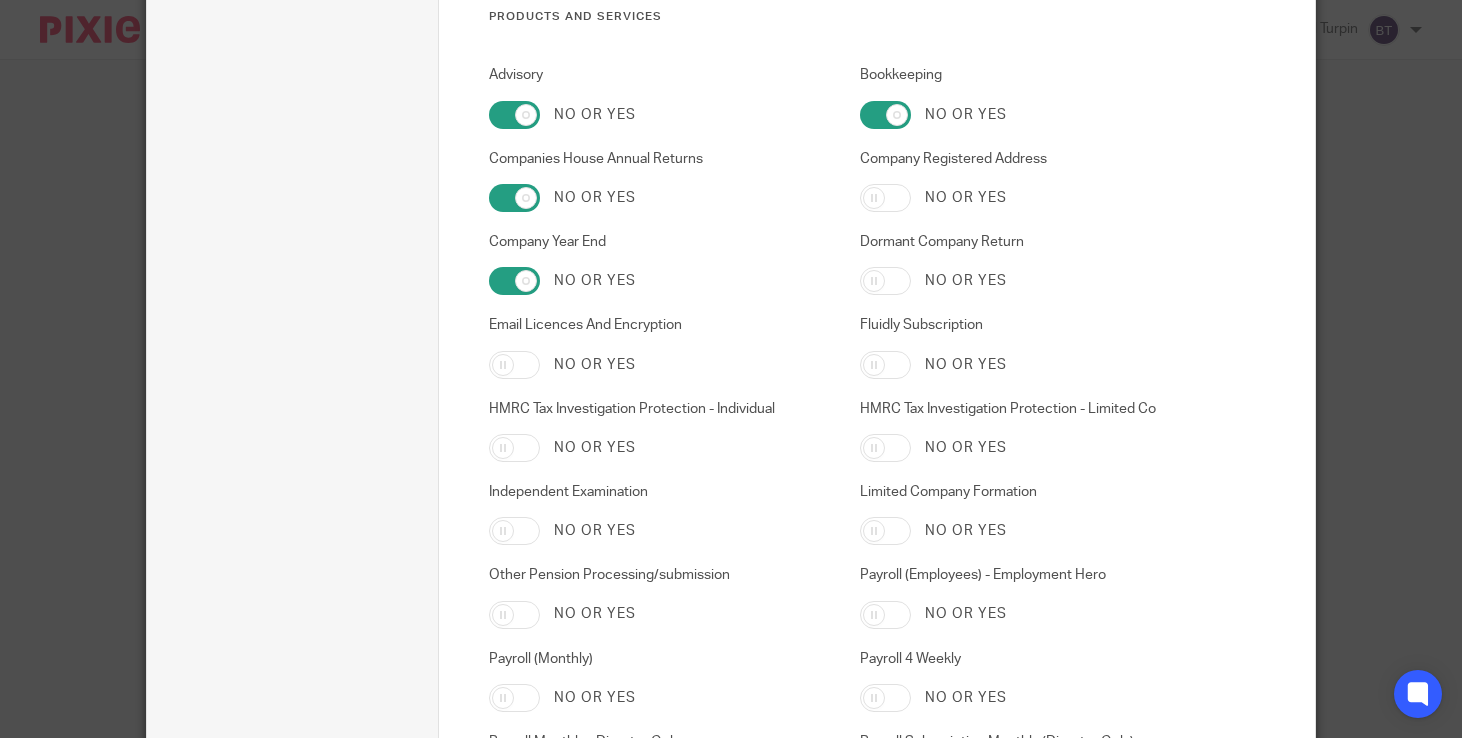 click on "HMRC Tax Investigation Protection - Individual" at bounding box center (514, 448) 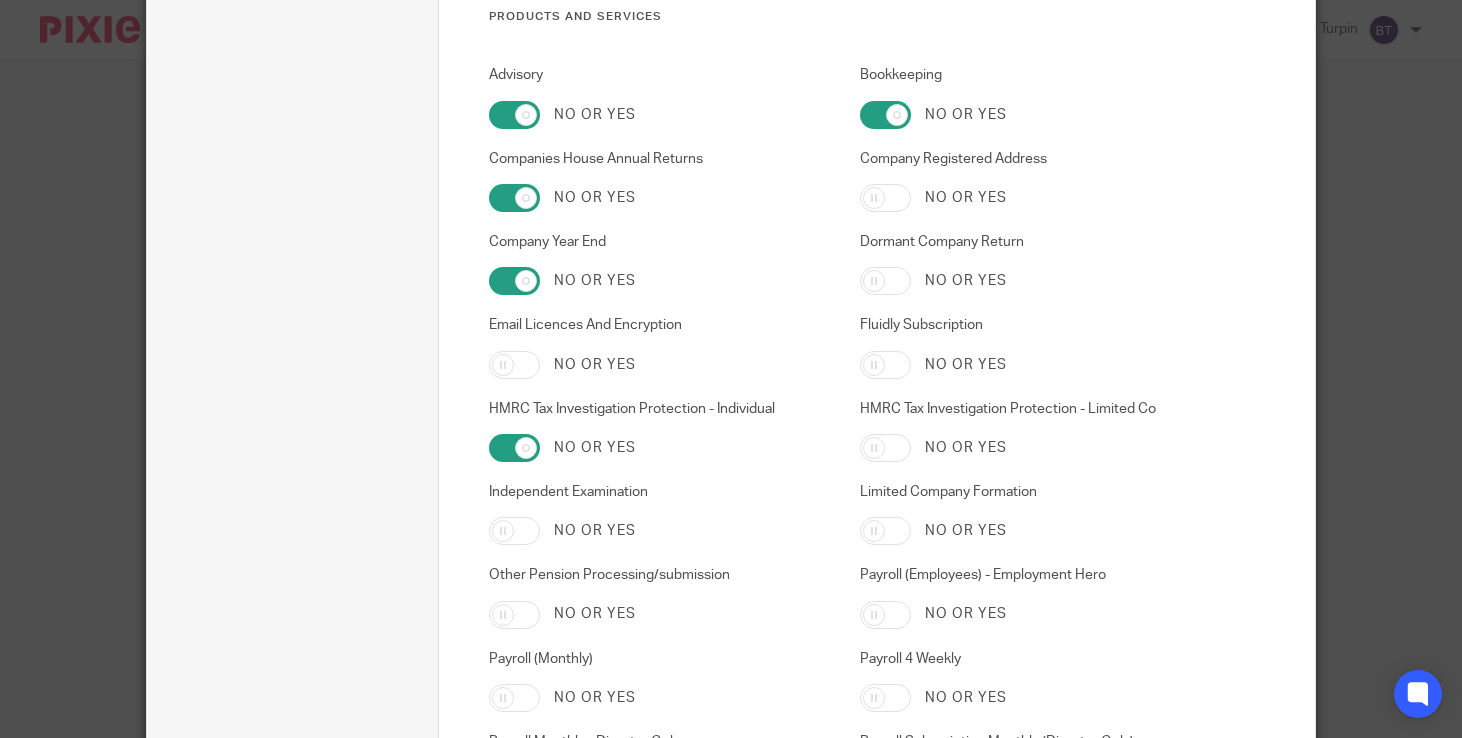 click on "HMRC Tax Investigation Protection - Limited Co" at bounding box center [885, 448] 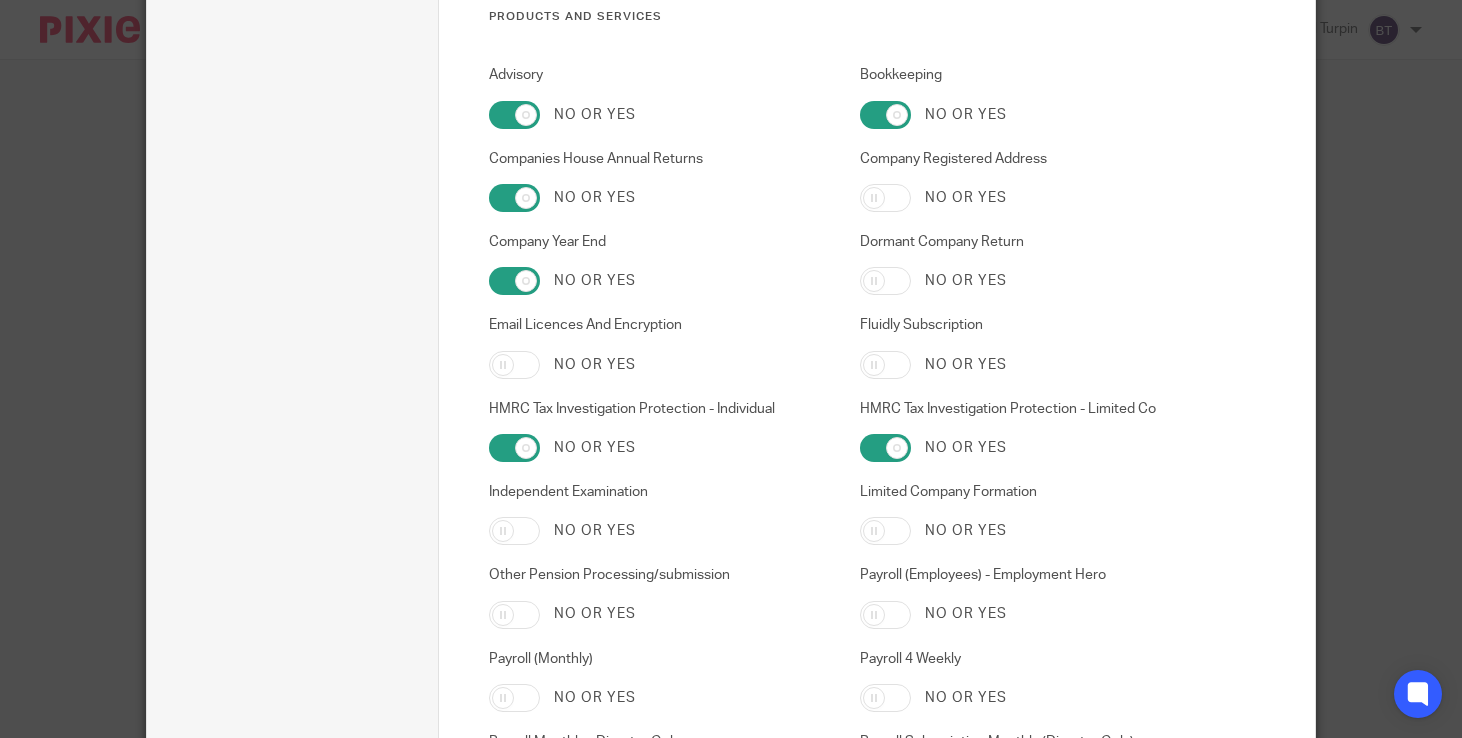 click on "Payroll (Employees) - Employment Hero" at bounding box center [885, 615] 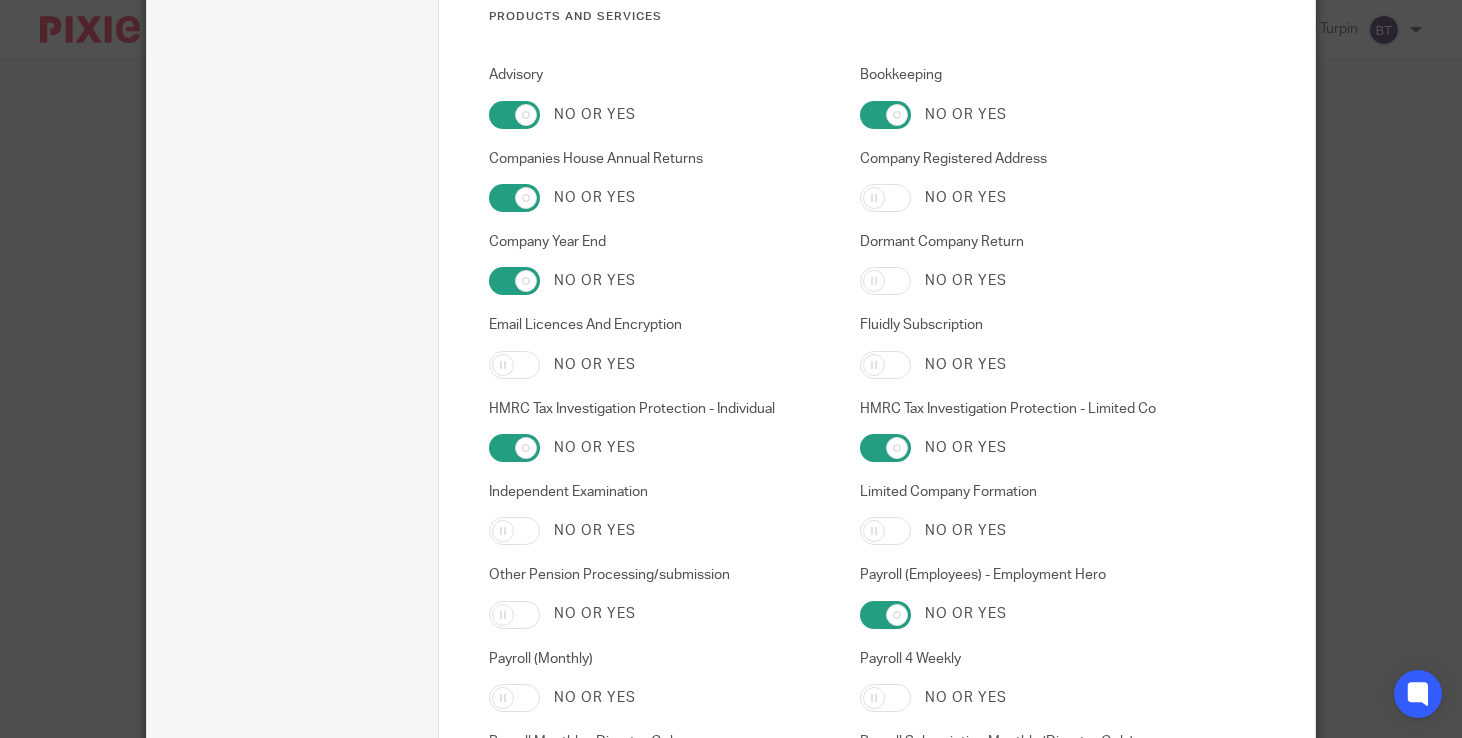click on "Payroll (Monthly)" at bounding box center (514, 698) 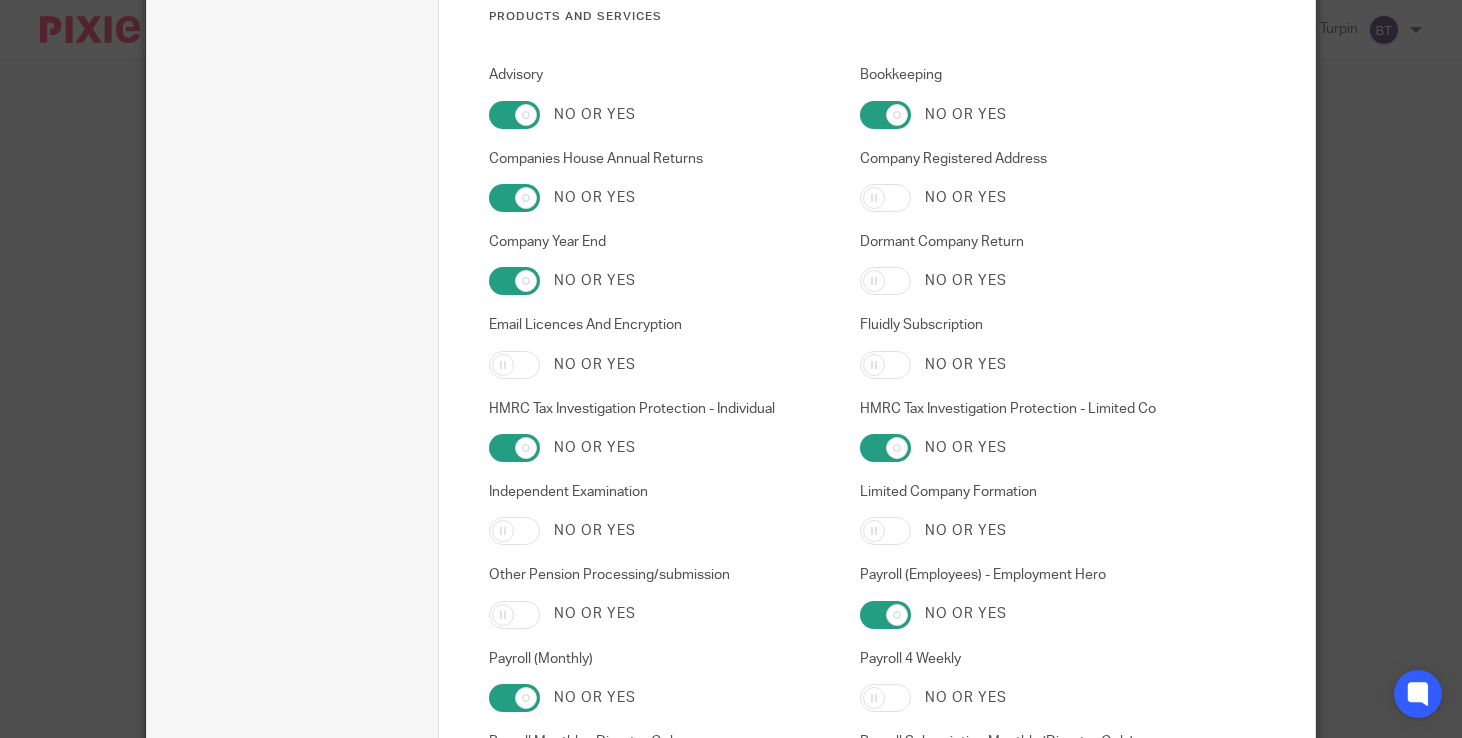 click on "Add client     Client name   AL Performance Limited    Client type   Limited company   1   Client details   2   Custom fields   3   Client contacts" at bounding box center [293, -786] 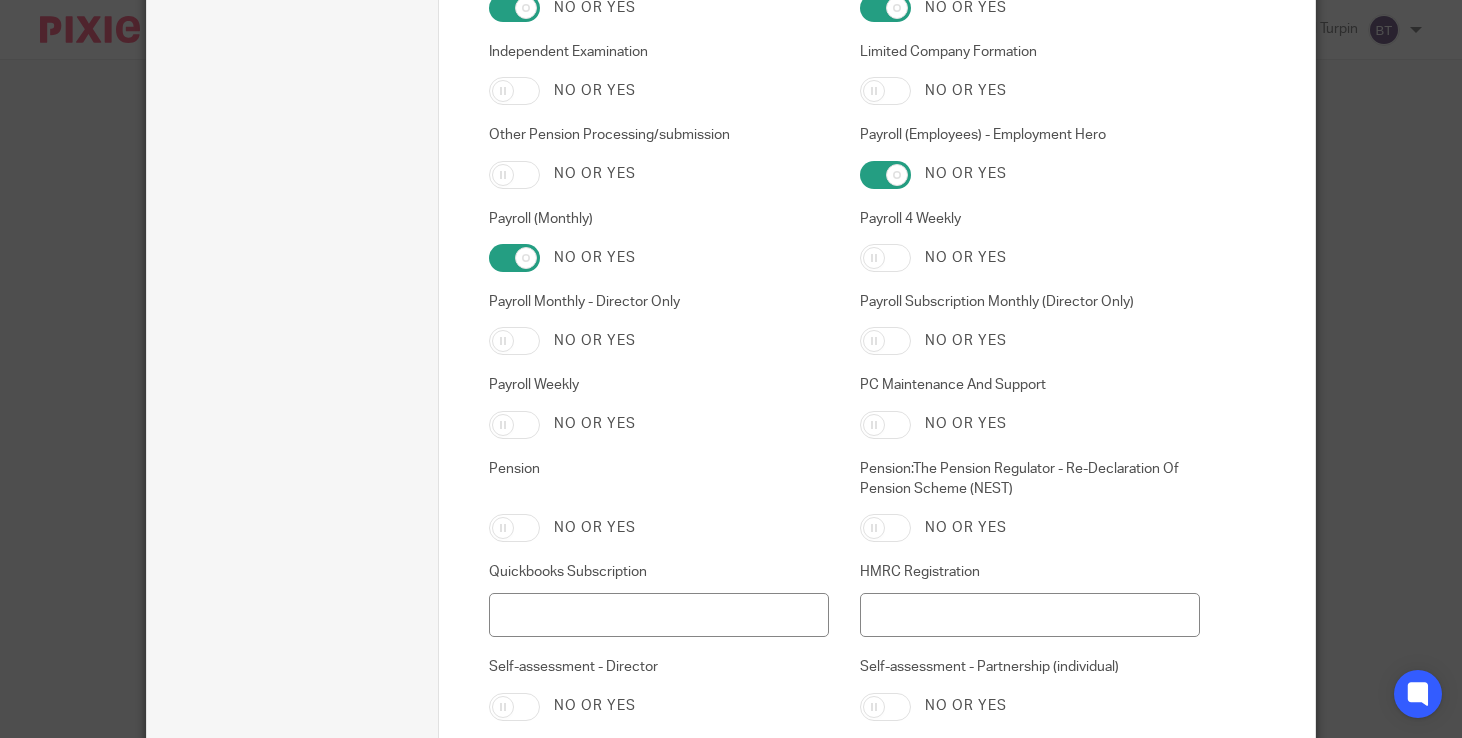 scroll, scrollTop: 3800, scrollLeft: 0, axis: vertical 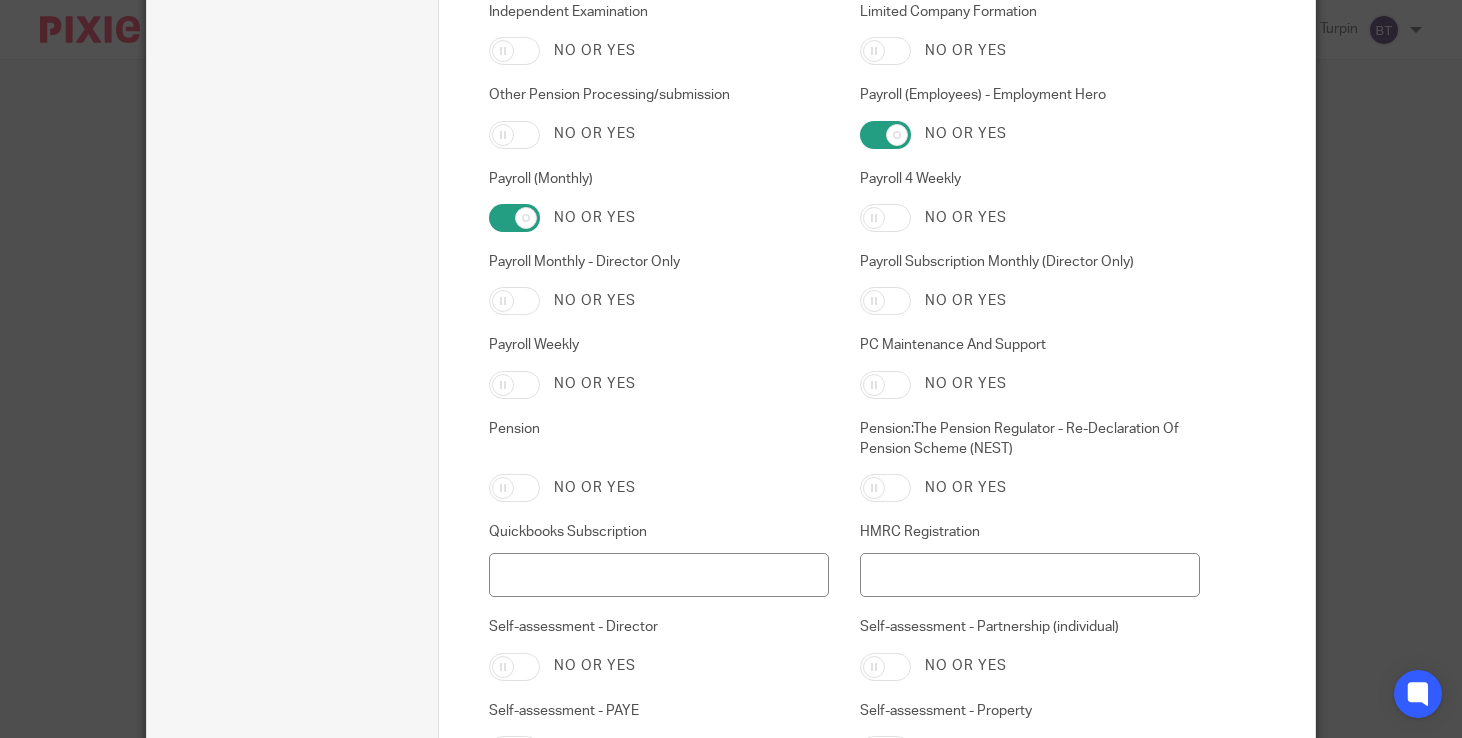 click on "Self-assessment - Director     No or yes" at bounding box center (643, 648) 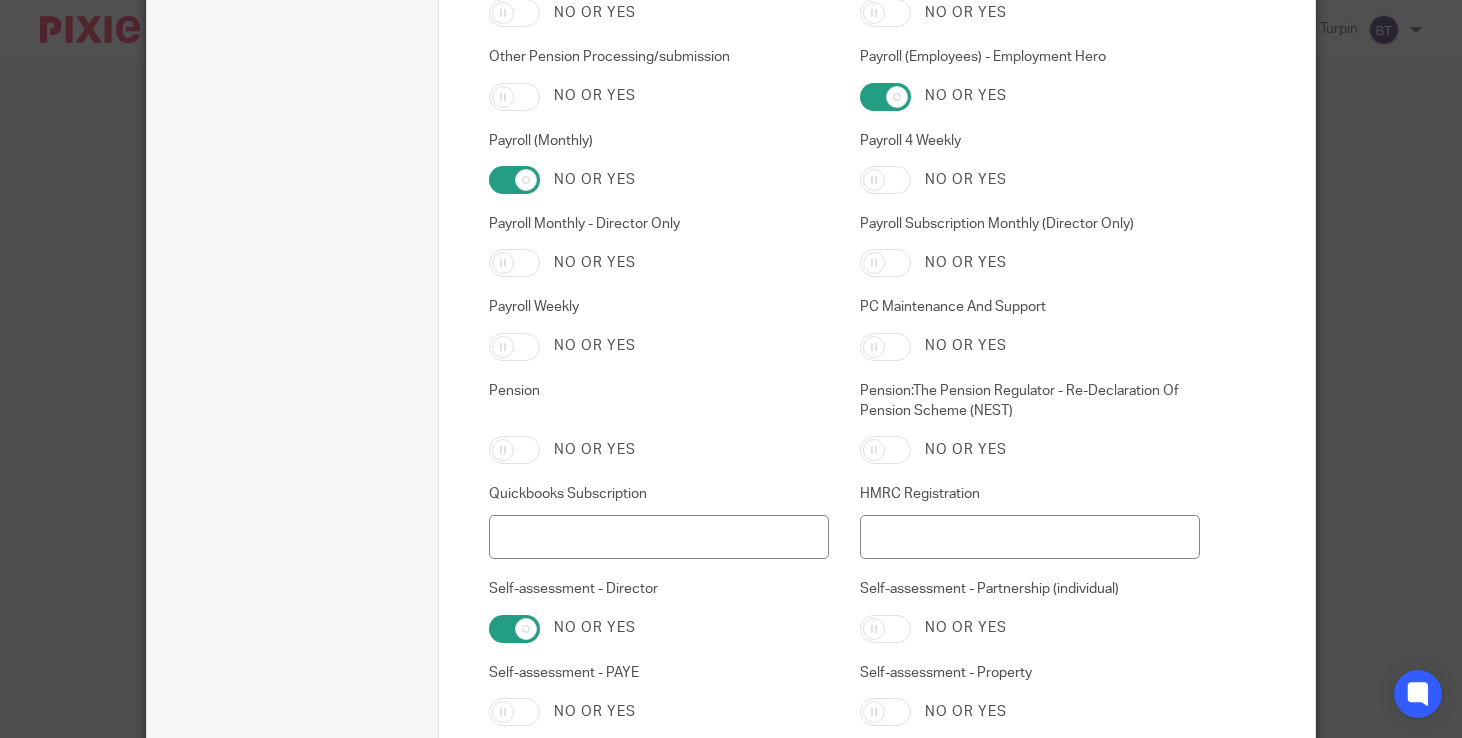 scroll, scrollTop: 3840, scrollLeft: 0, axis: vertical 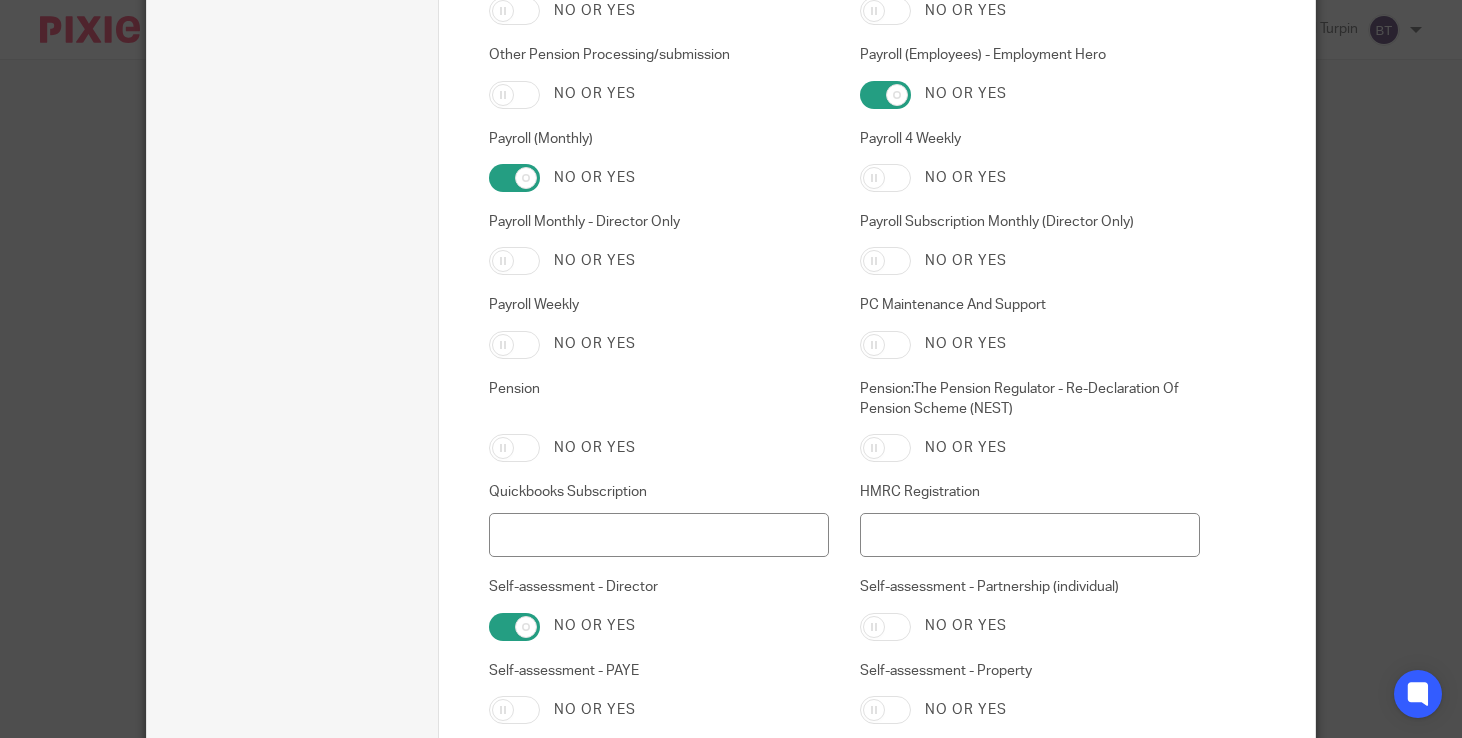 click on "Payroll Monthly - Director Only" at bounding box center [514, 261] 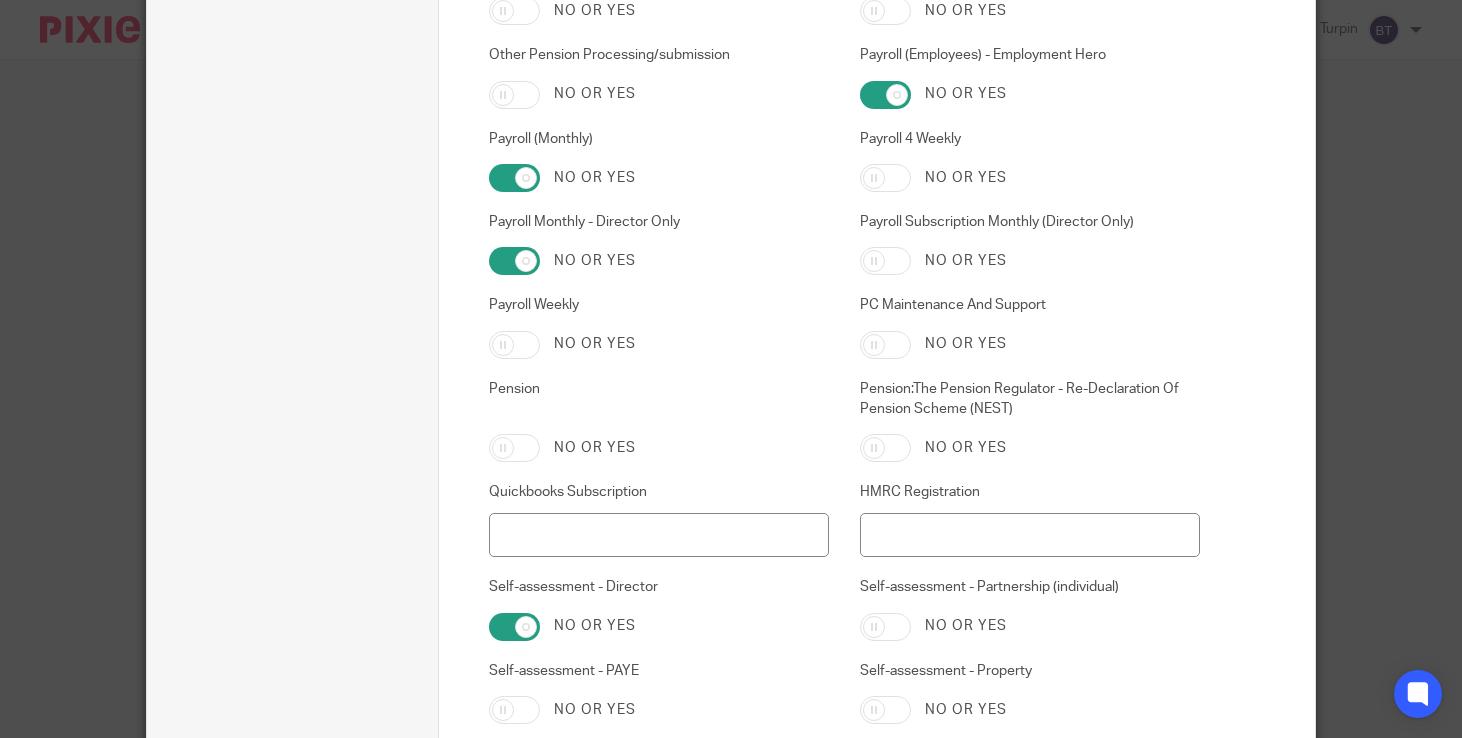 click on "Payroll Subscription Monthly (Director Only)" at bounding box center [885, 261] 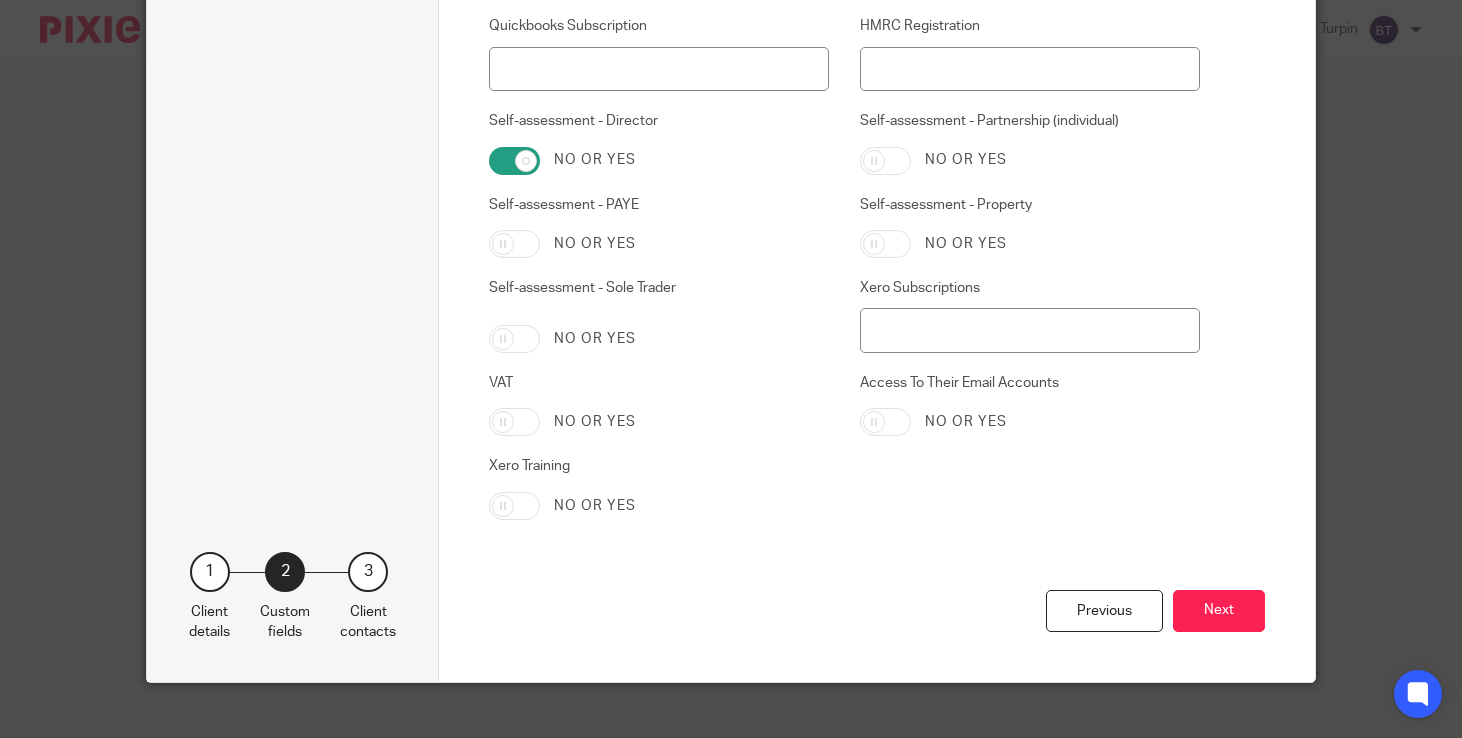 scroll, scrollTop: 4320, scrollLeft: 0, axis: vertical 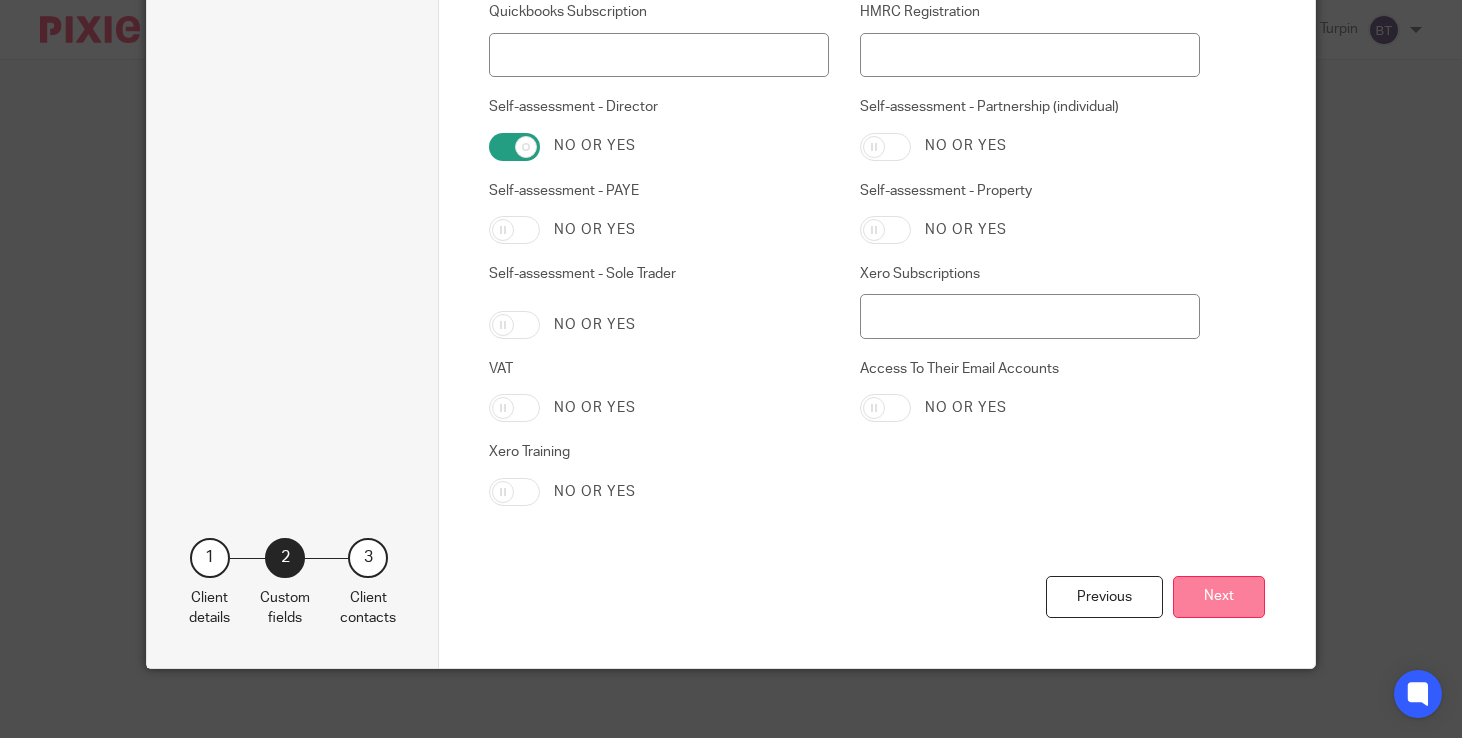 click on "Next" at bounding box center (1219, 597) 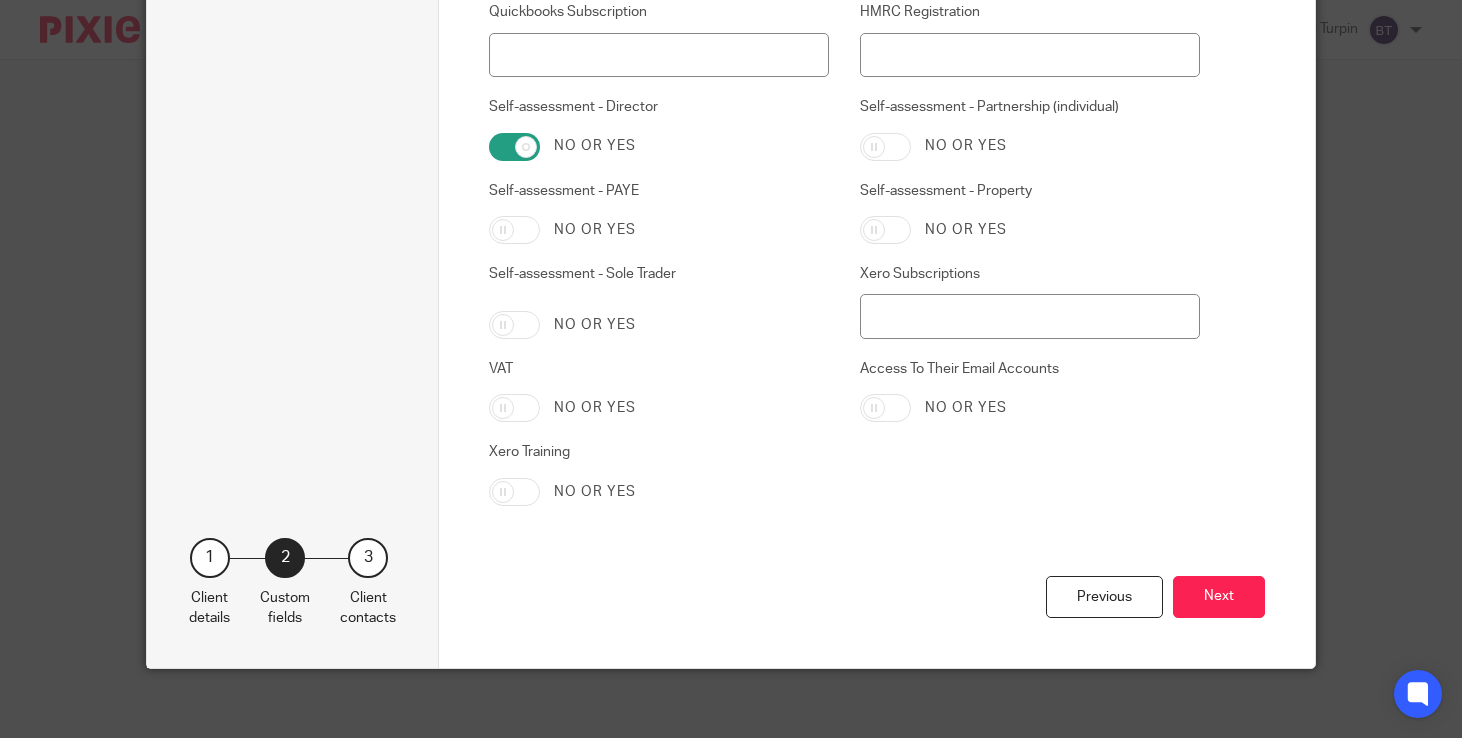 scroll, scrollTop: 21, scrollLeft: 0, axis: vertical 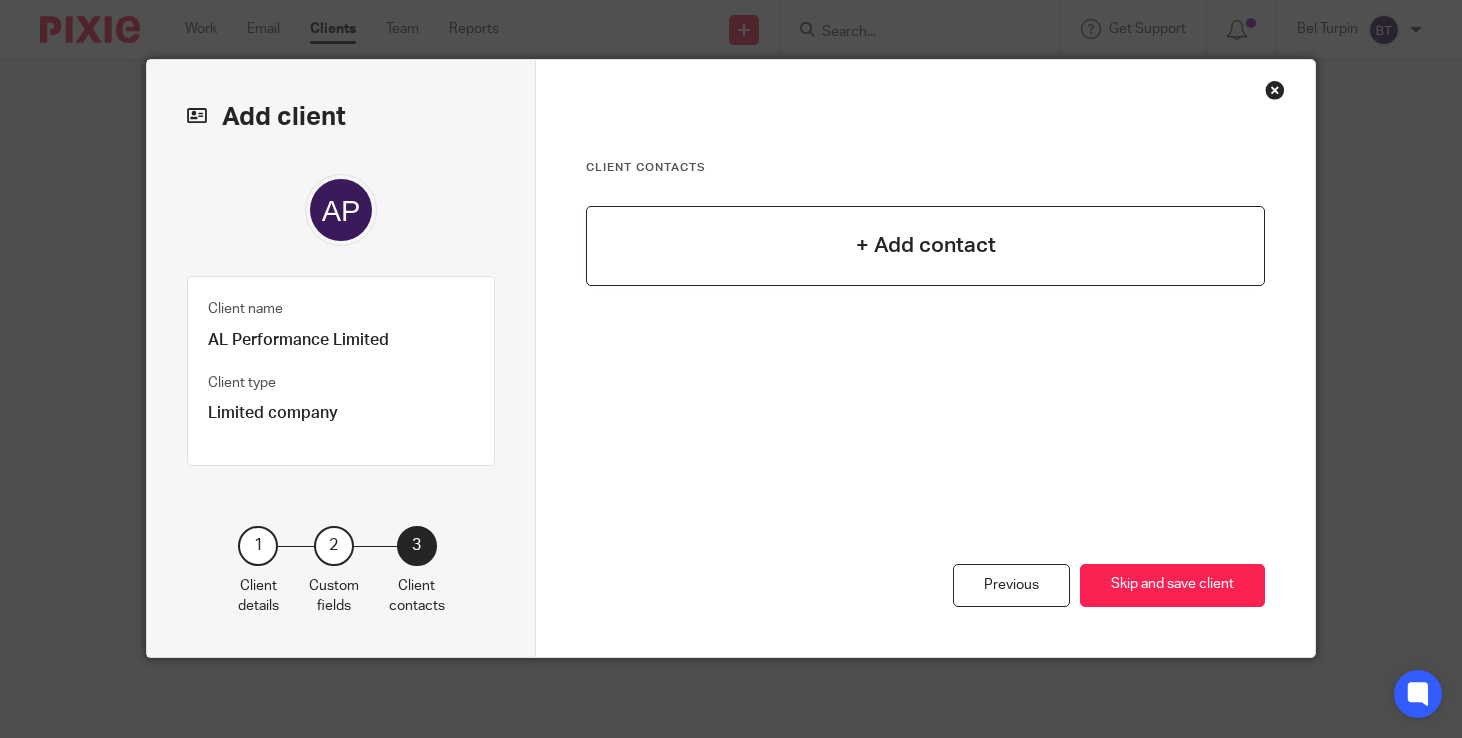 click on "+ Add contact" at bounding box center [926, 245] 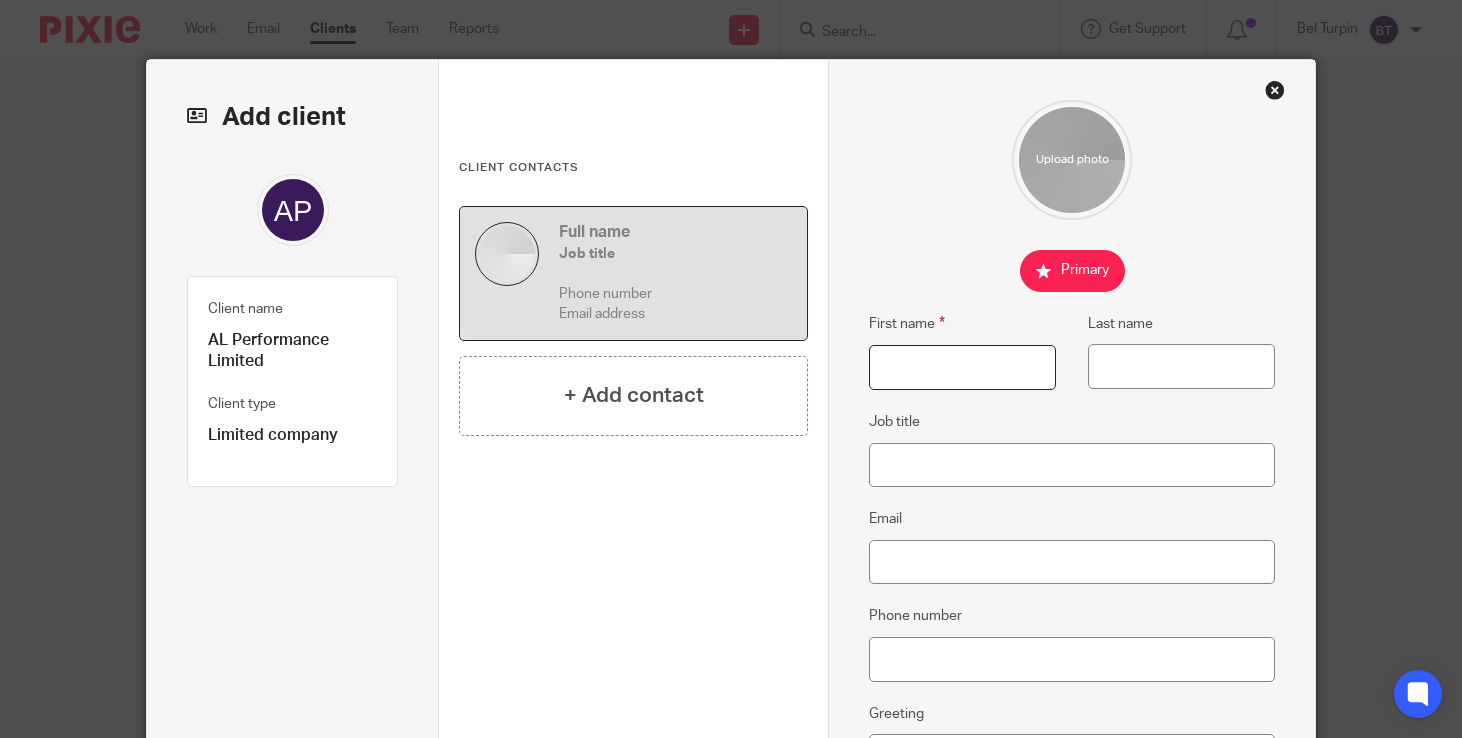 click on "First name" at bounding box center (962, 367) 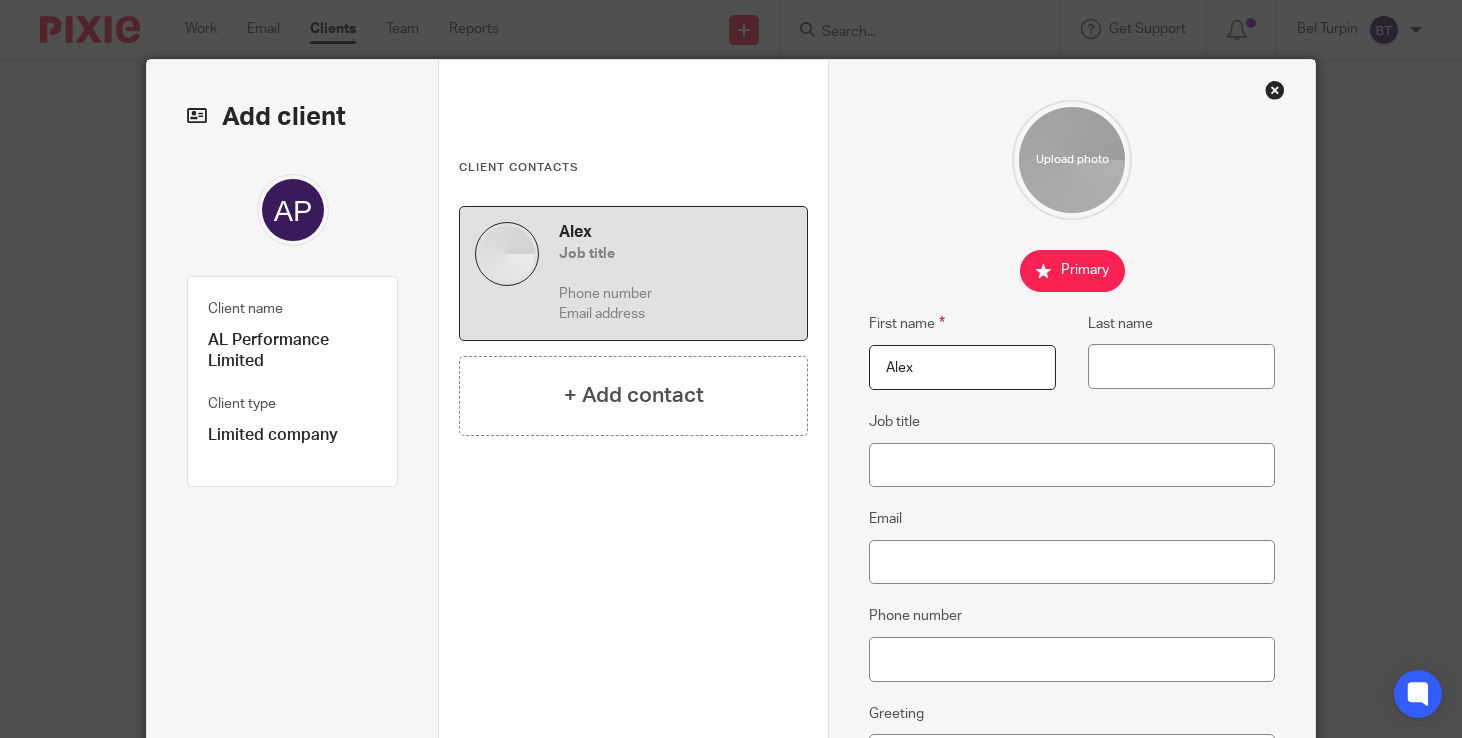 type on "Alex" 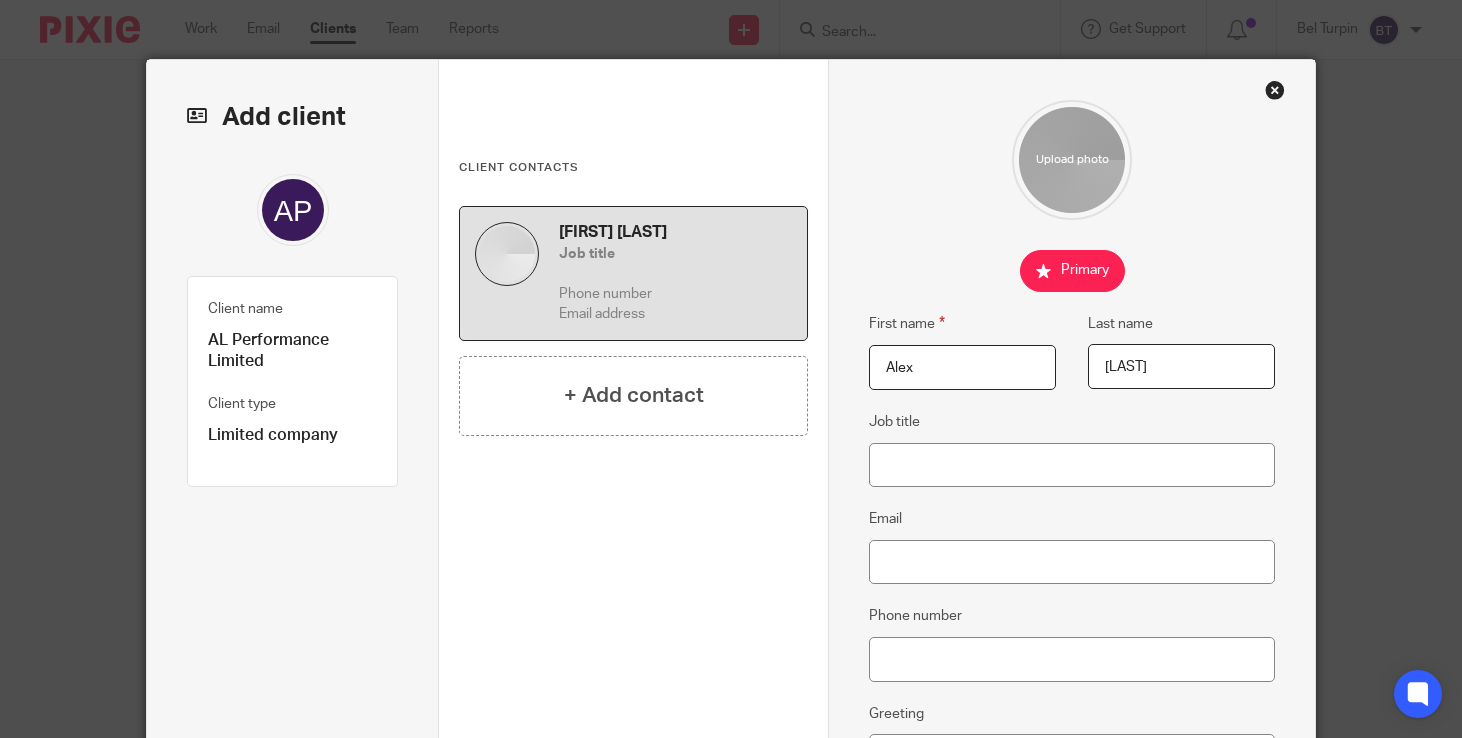 type on "Mcconville" 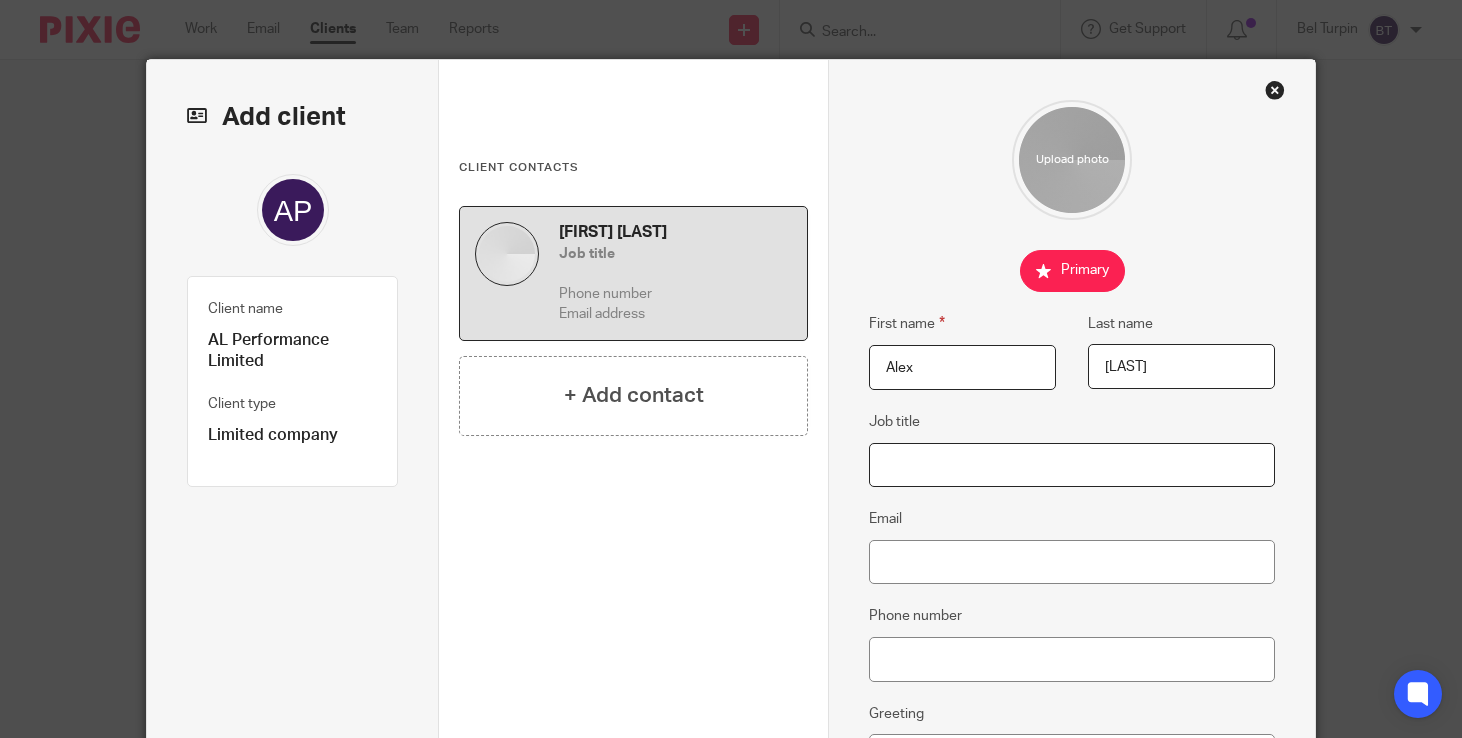 click on "Job title" at bounding box center [1071, 465] 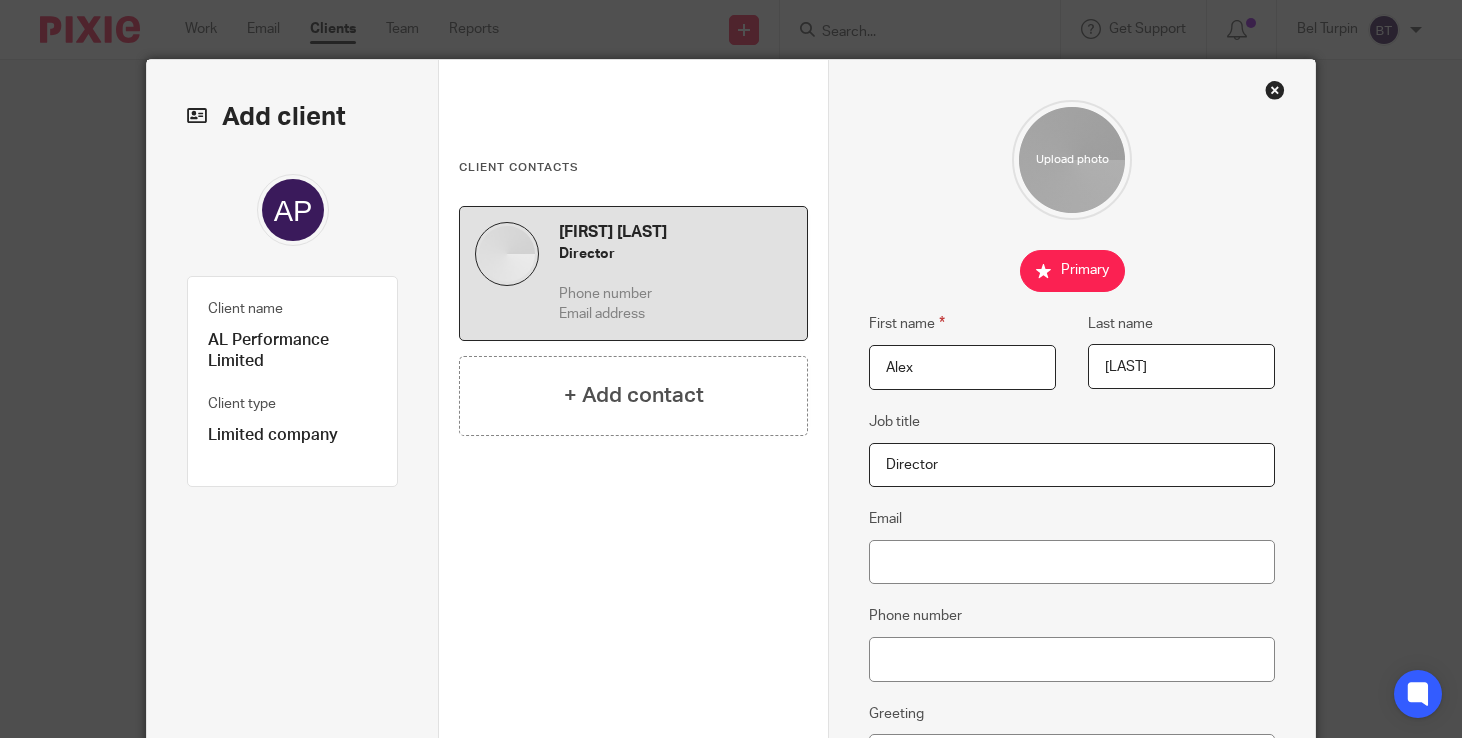 type on "Director" 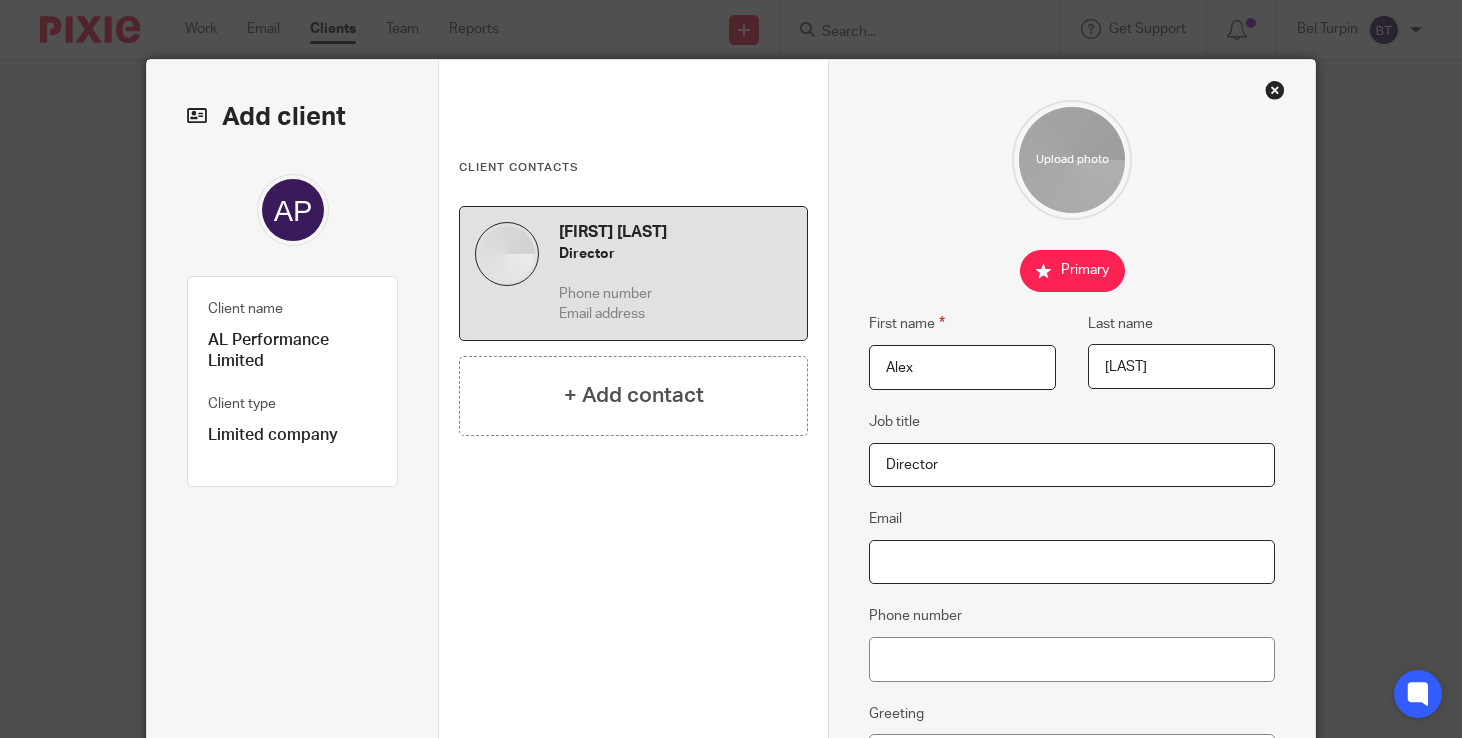 paste on "L13 6RQ" 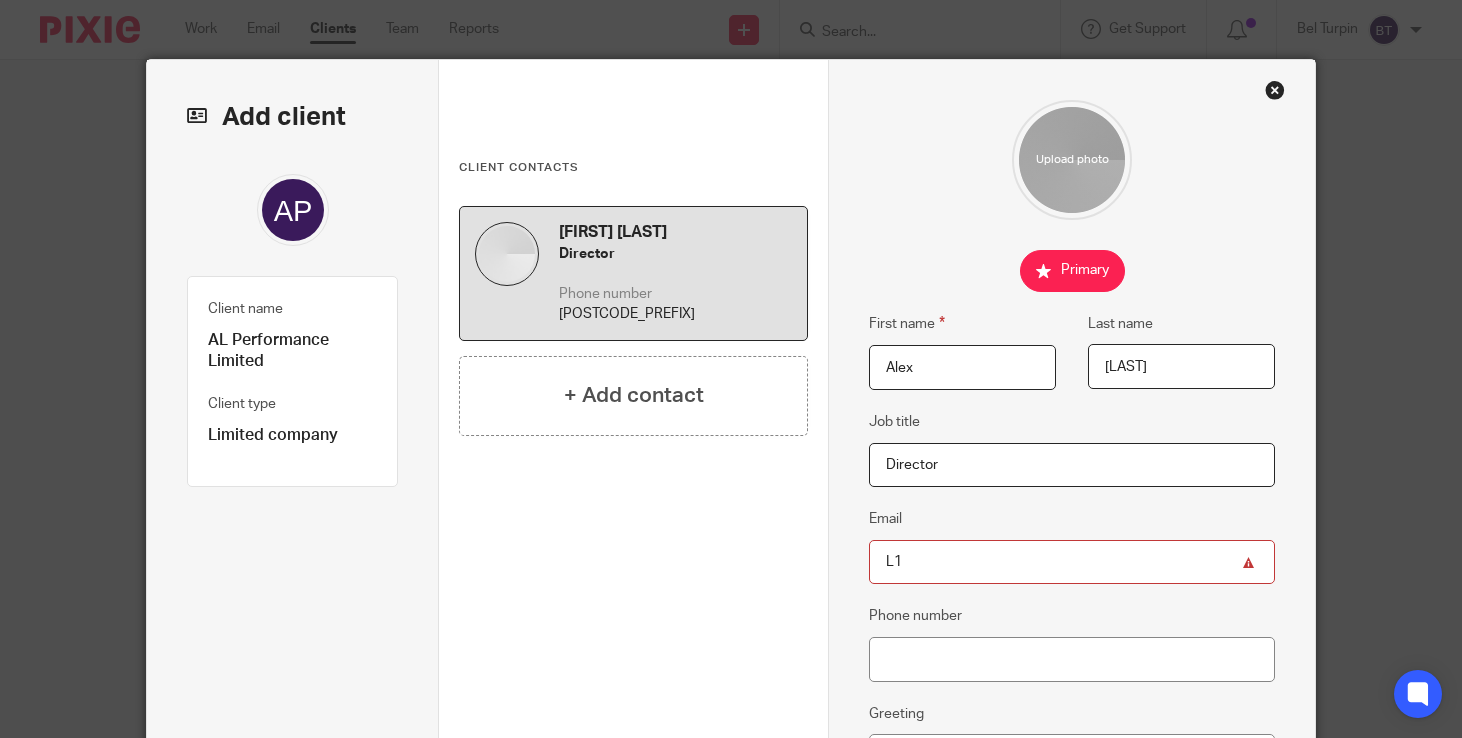 type on "L" 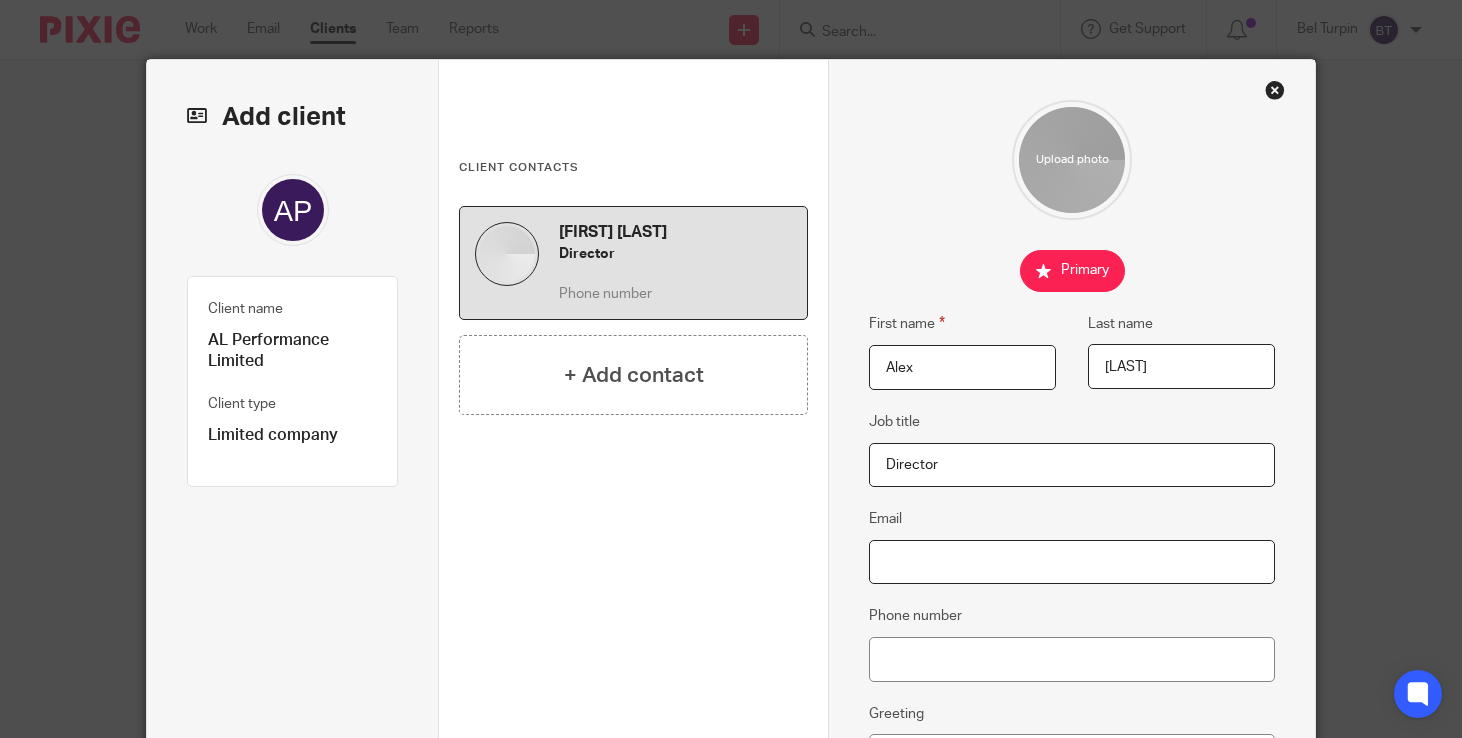 click on "Email" at bounding box center (1071, 562) 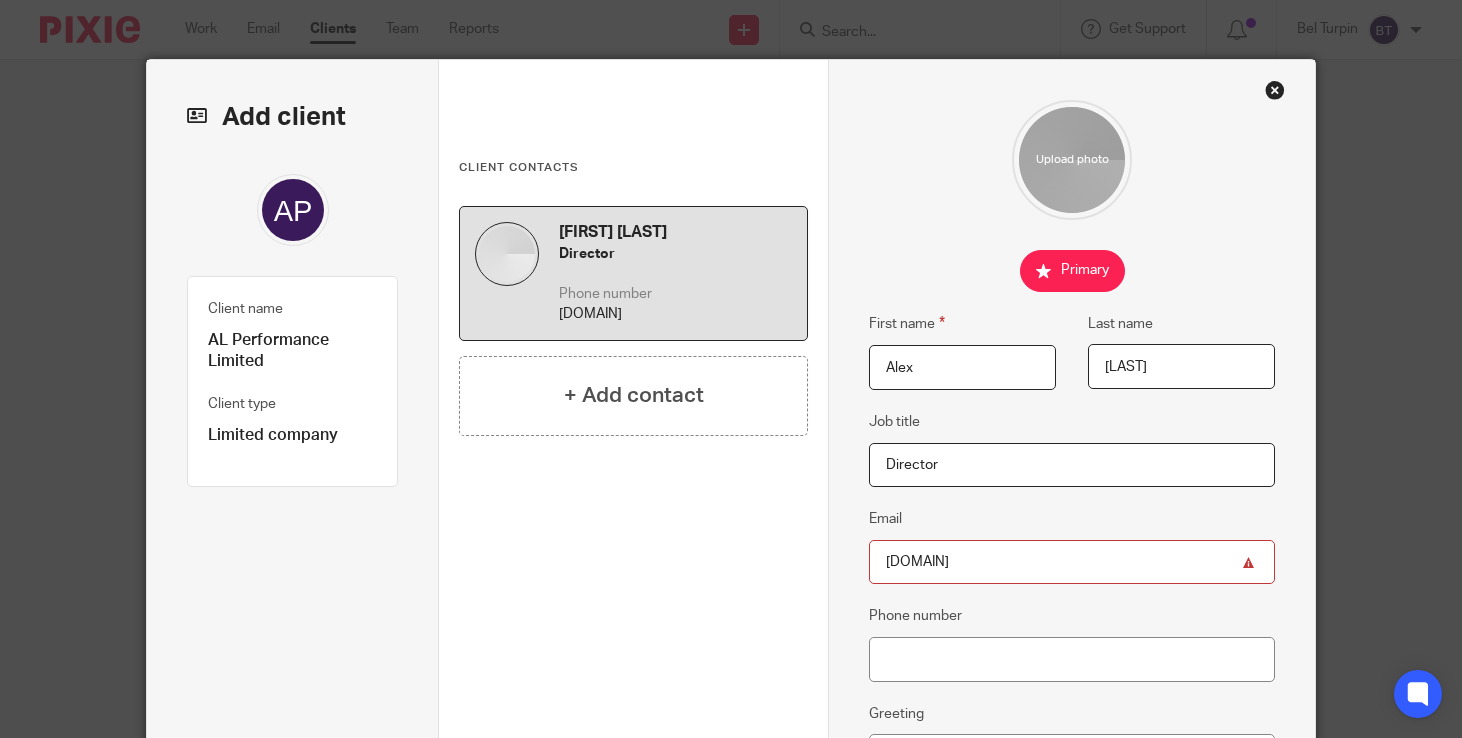 click on "alperformance" at bounding box center [1071, 562] 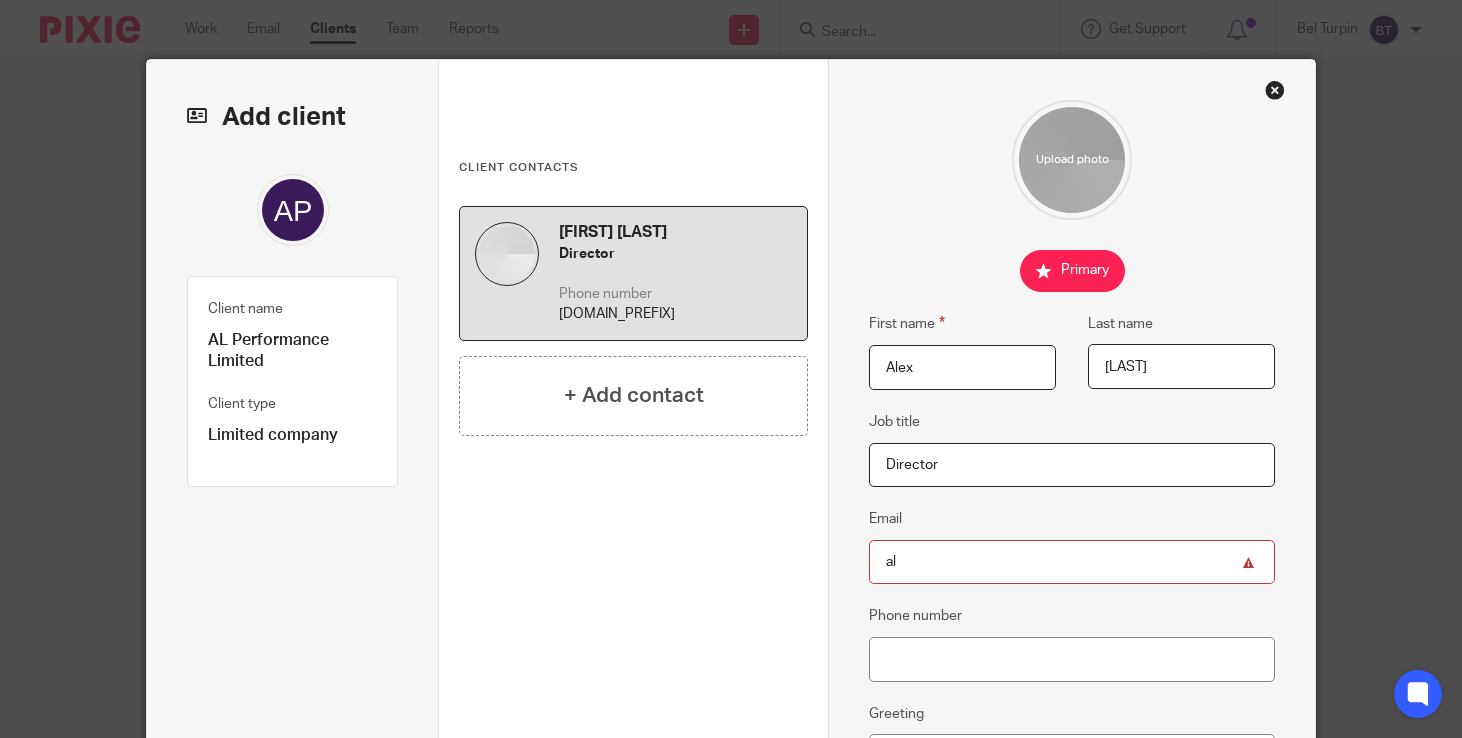 type on "a" 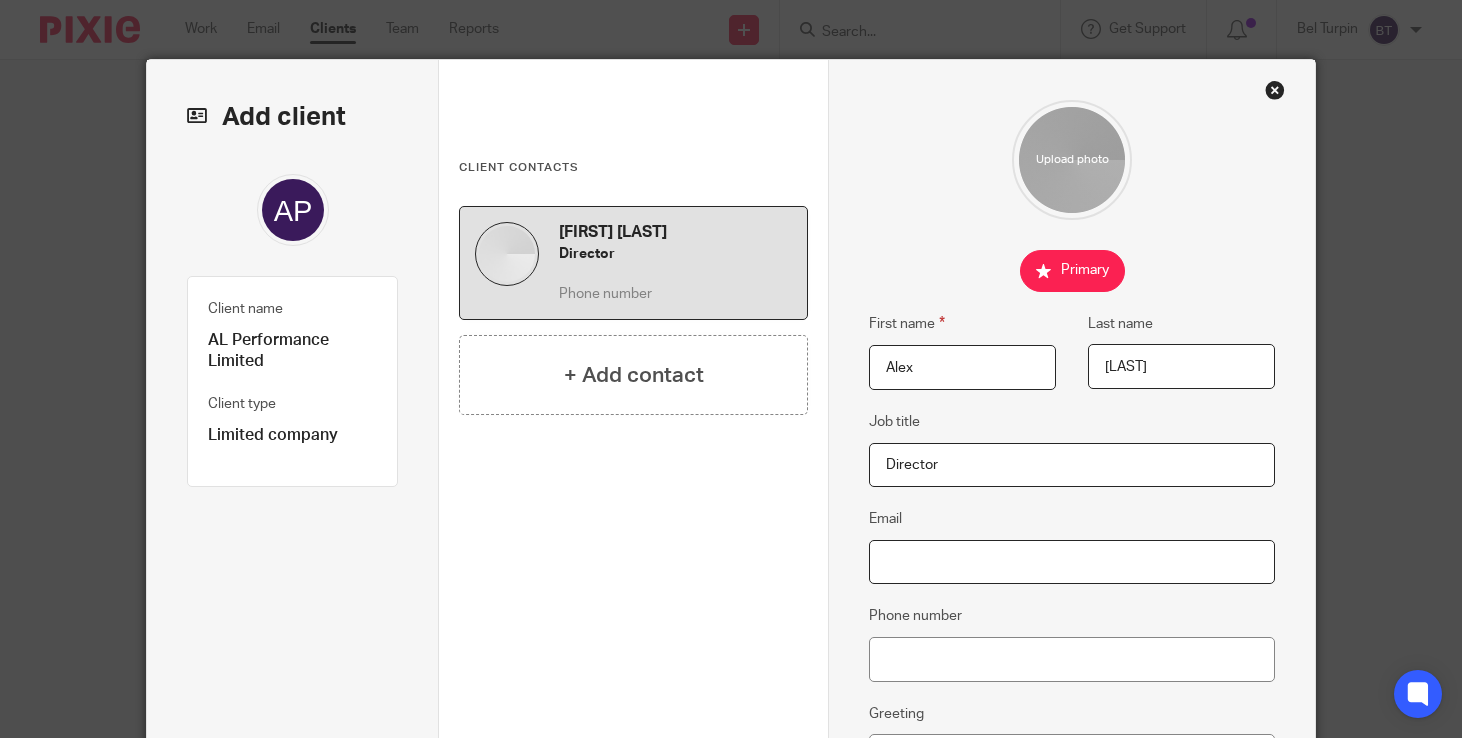 click on "Email" at bounding box center [1071, 562] 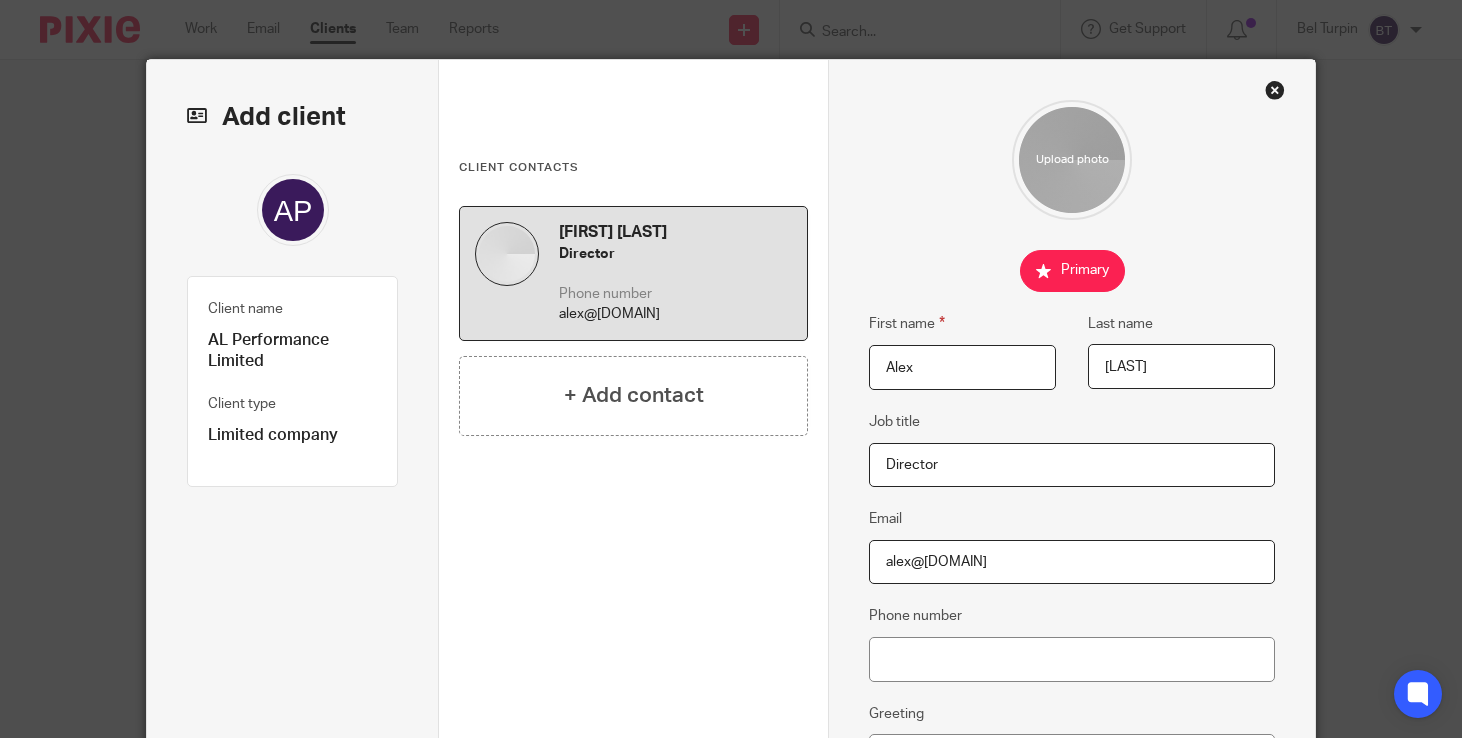 type on "[EMAIL]" 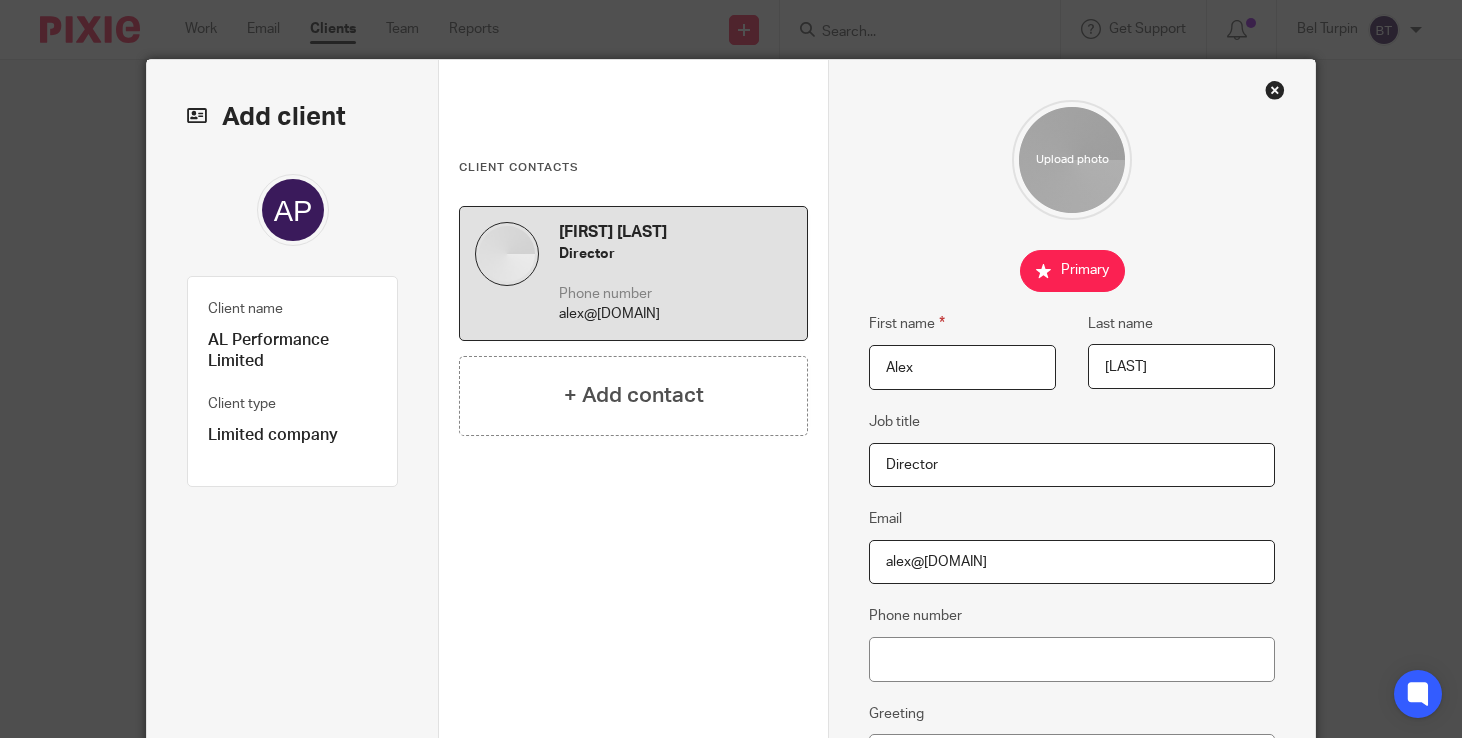 click on "First name
Alex
Last name
Mcconville
Job title
Director
Email
alex@alperformance.co.uk
Phone number
Greeting
Notes" at bounding box center [1071, 548] 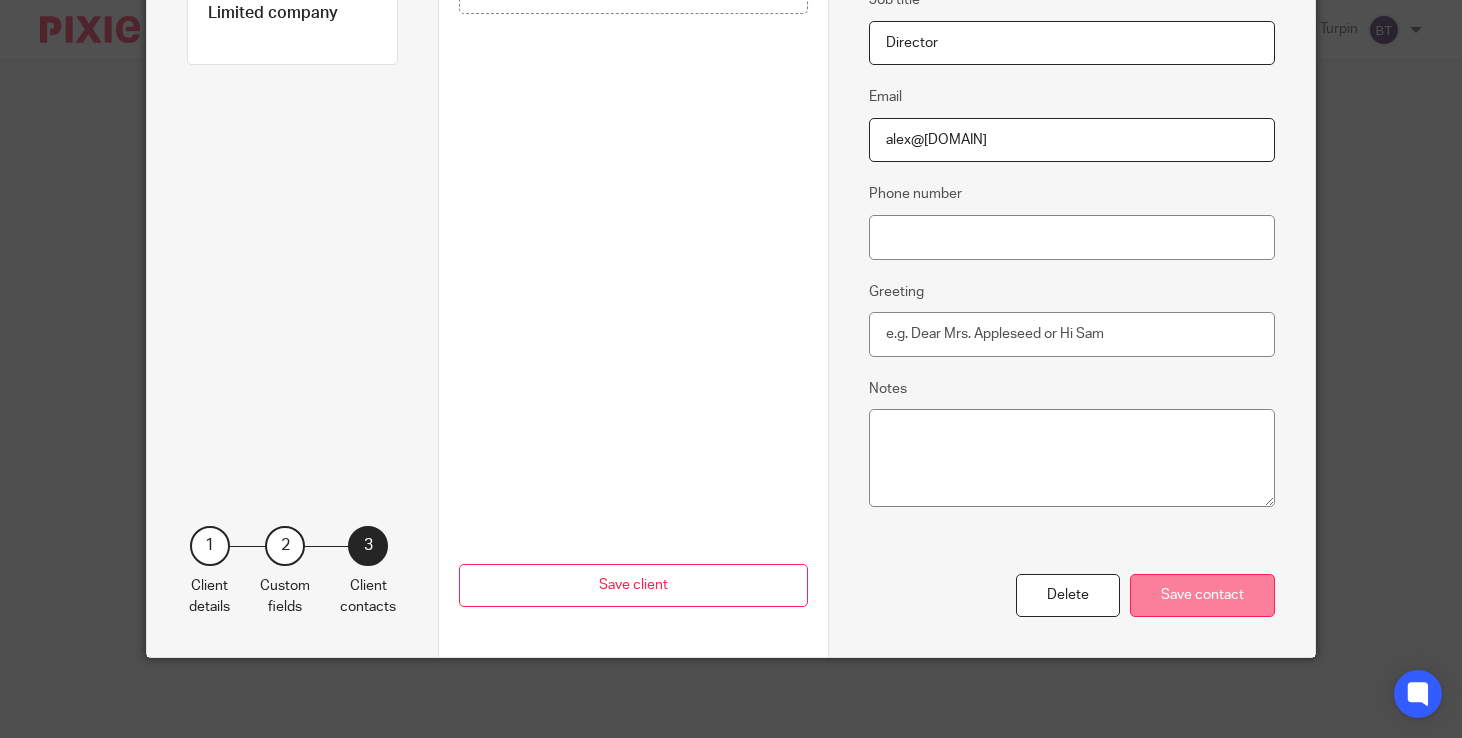 click on "Save contact" at bounding box center [1202, 595] 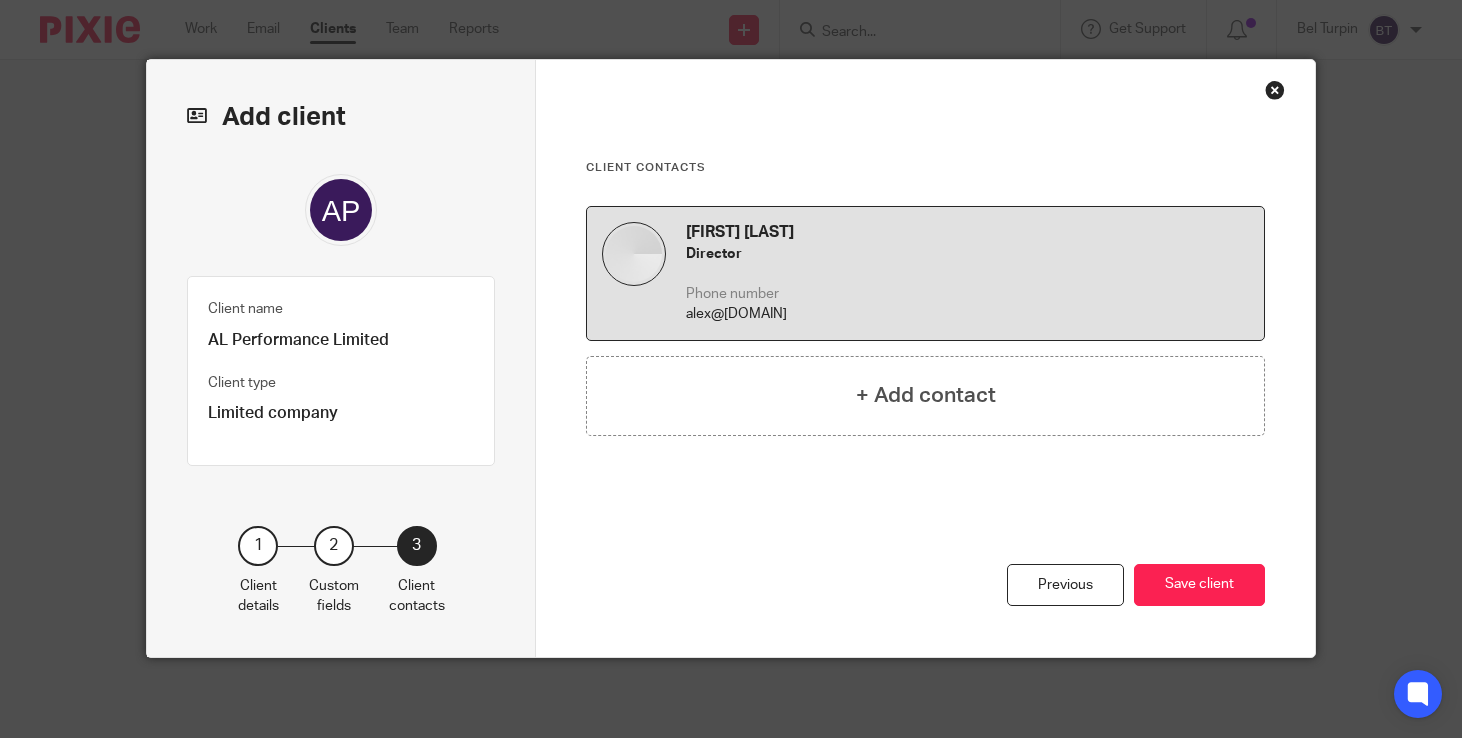 scroll, scrollTop: 21, scrollLeft: 0, axis: vertical 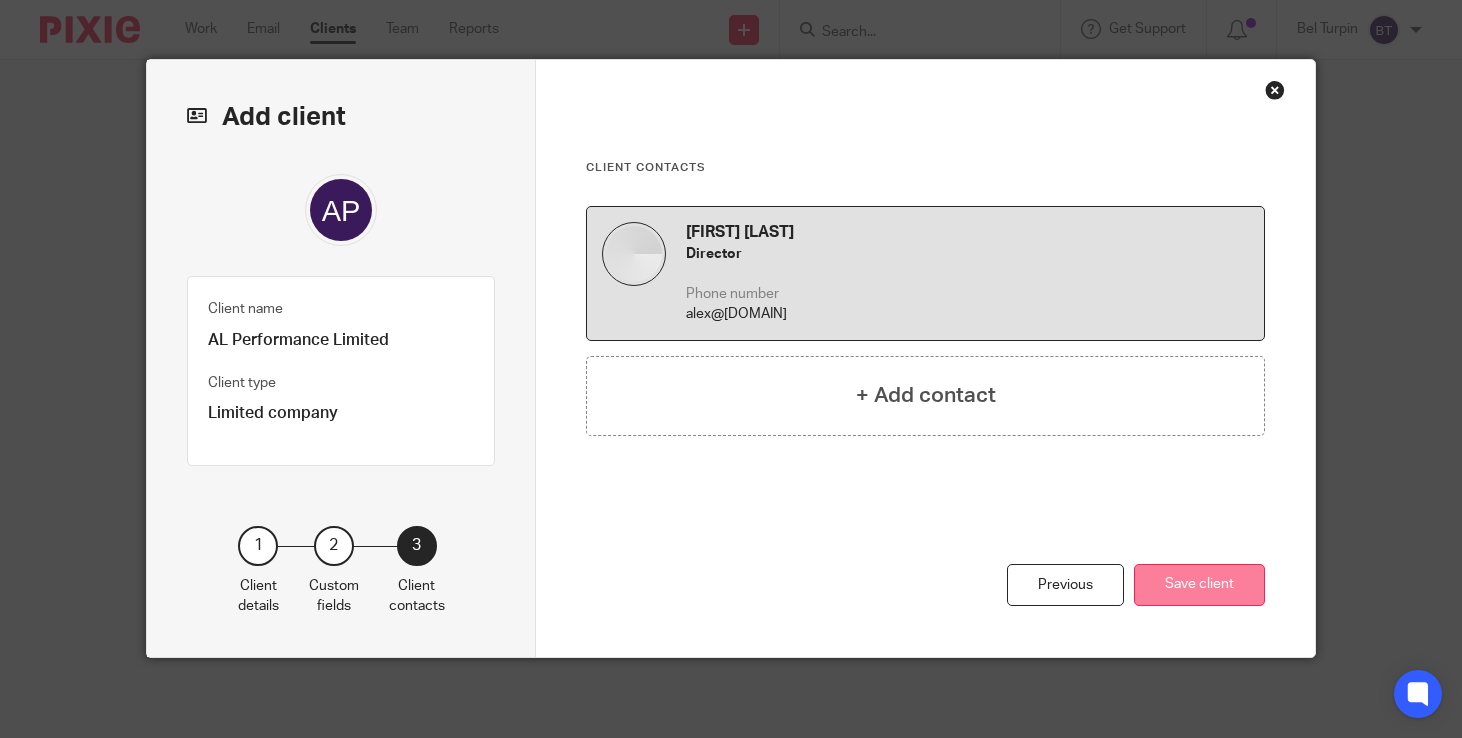 click on "Save client" at bounding box center (1199, 585) 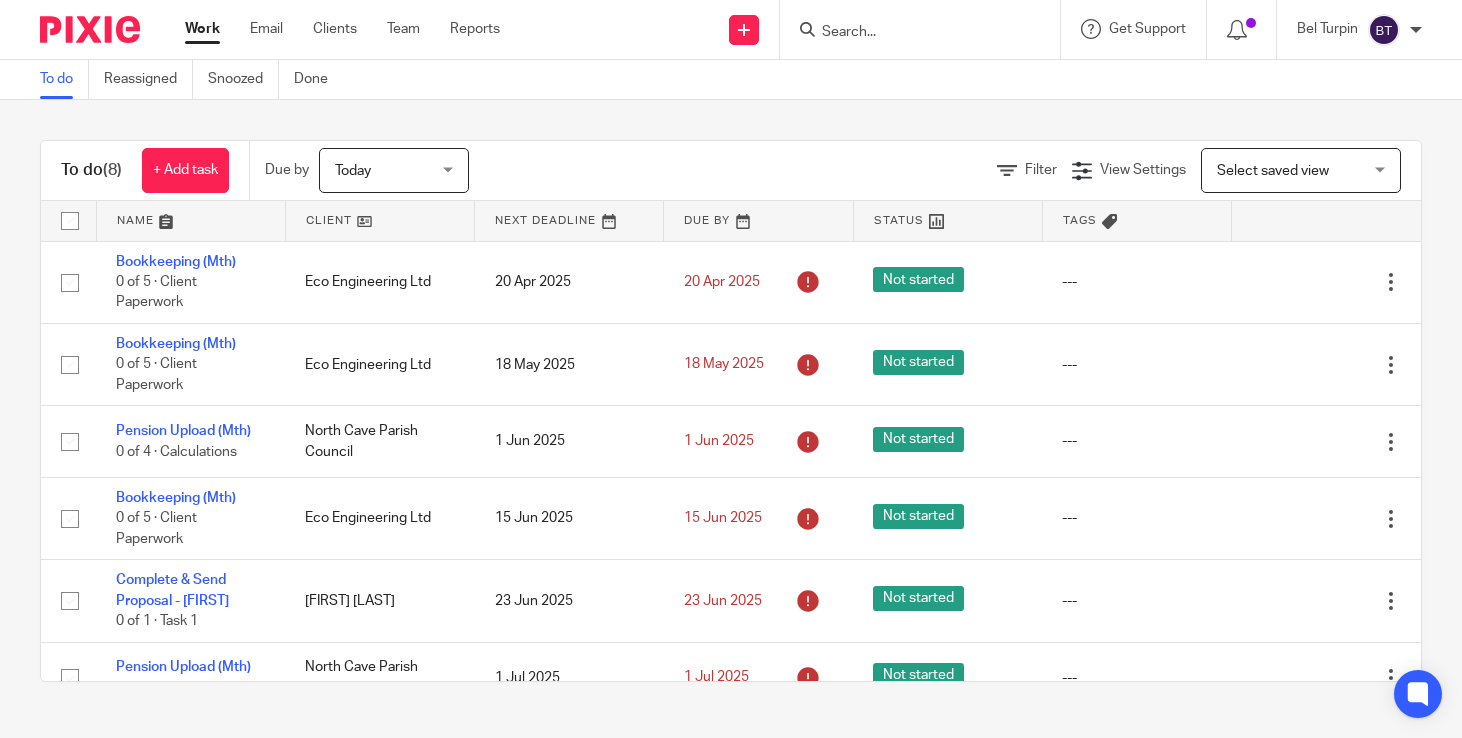 scroll, scrollTop: 0, scrollLeft: 0, axis: both 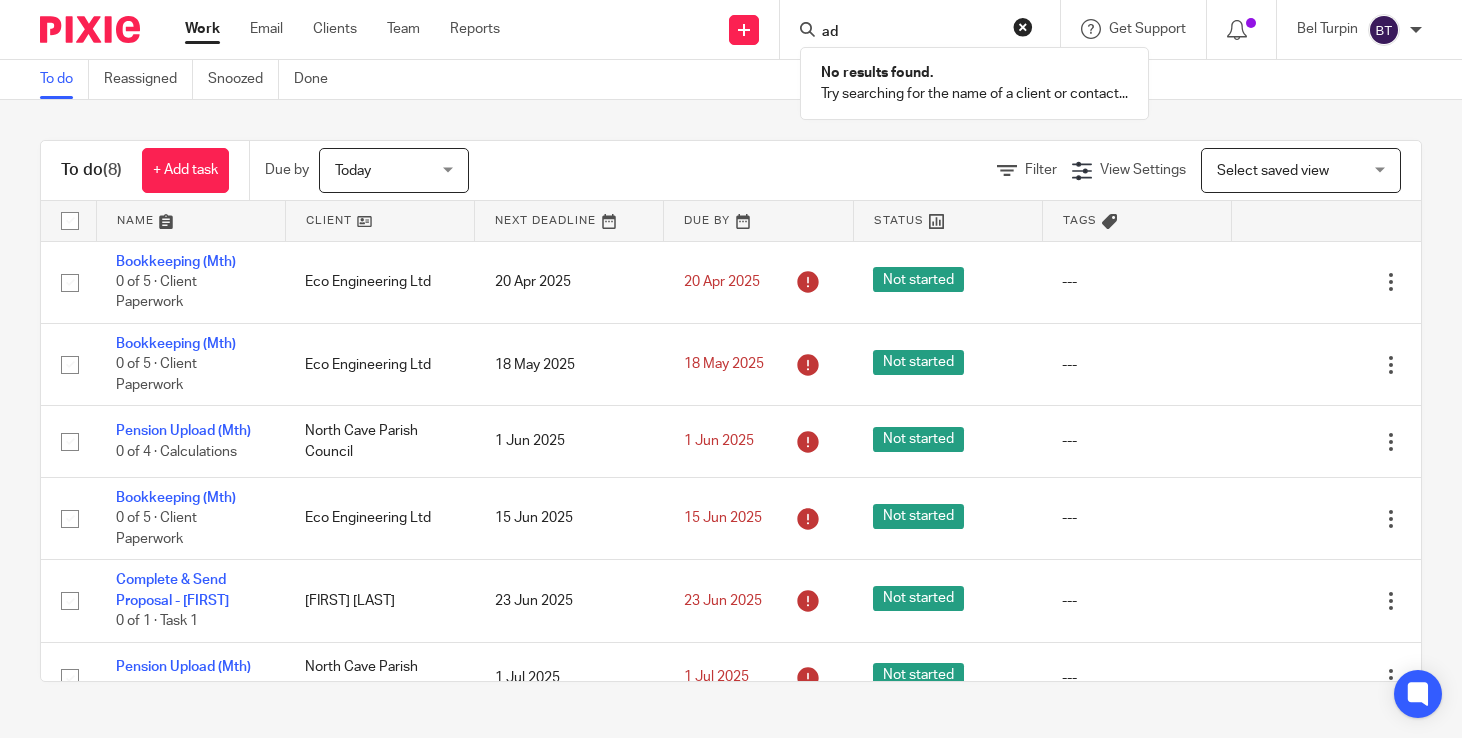 type on "a" 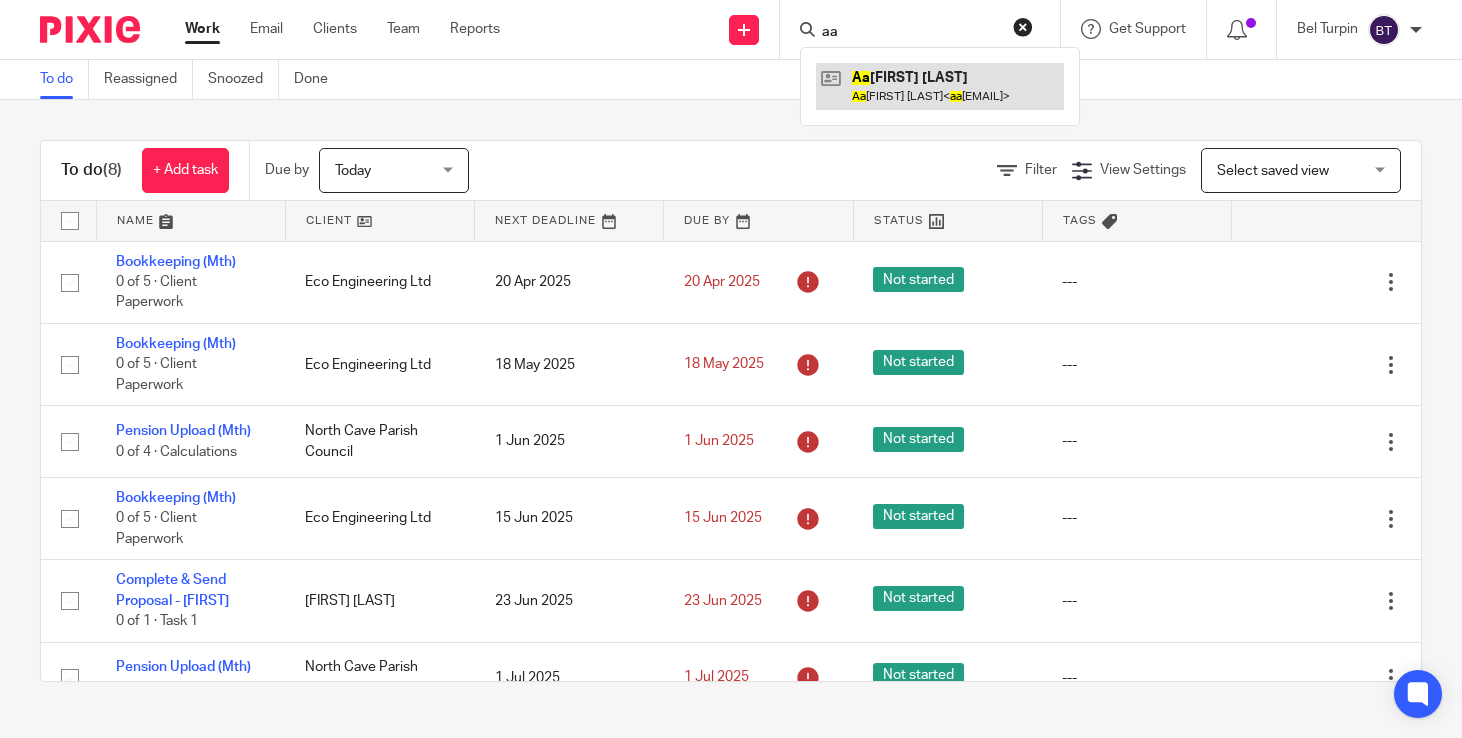 type on "aa" 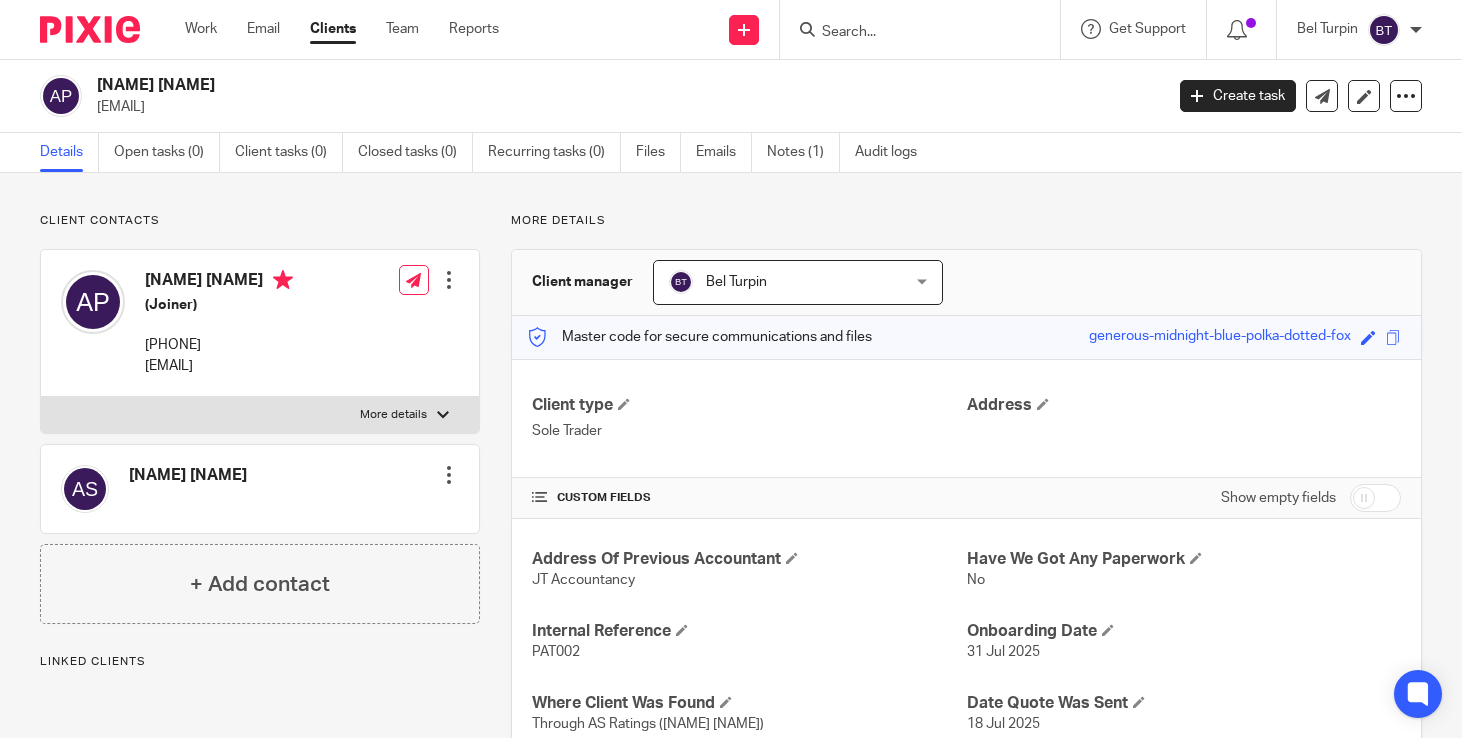 scroll, scrollTop: 0, scrollLeft: 0, axis: both 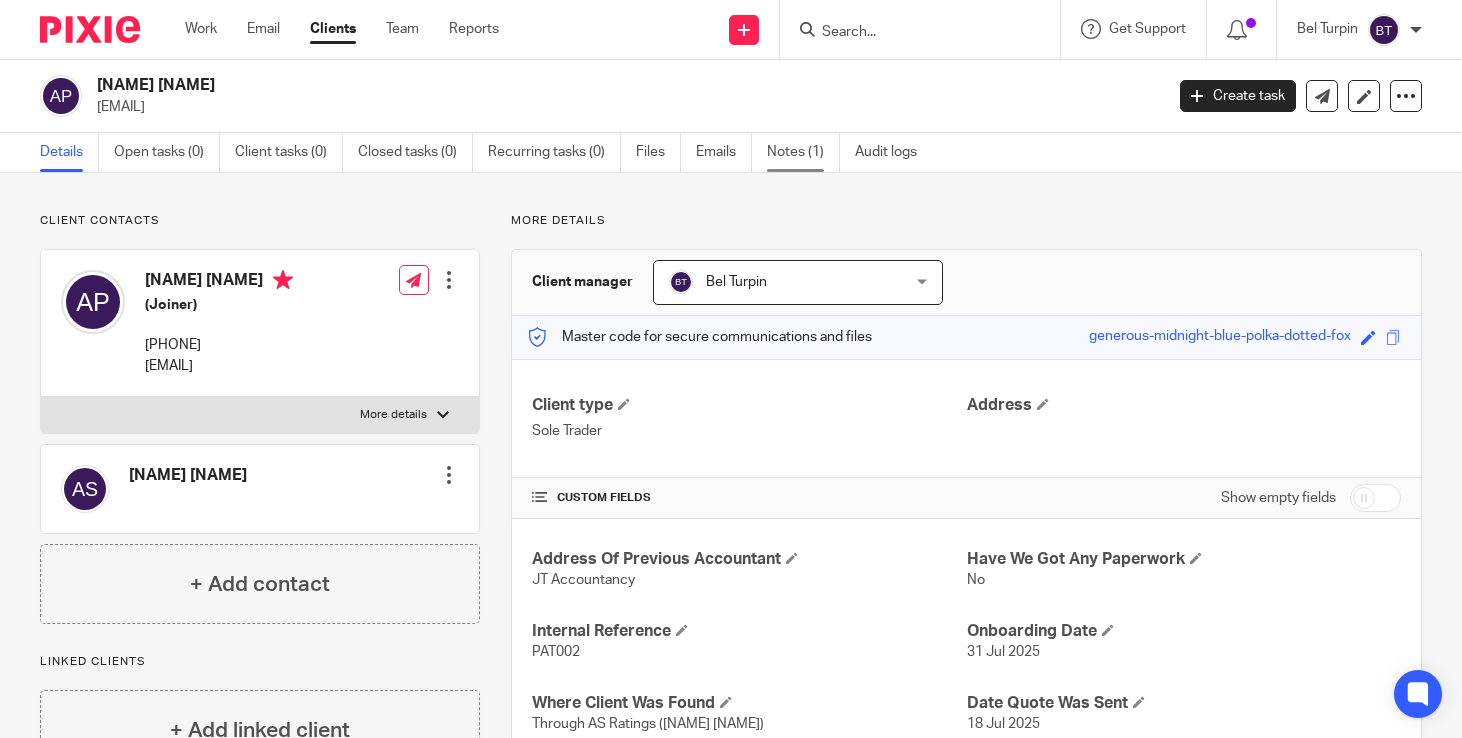 click on "Notes (1)" at bounding box center (803, 152) 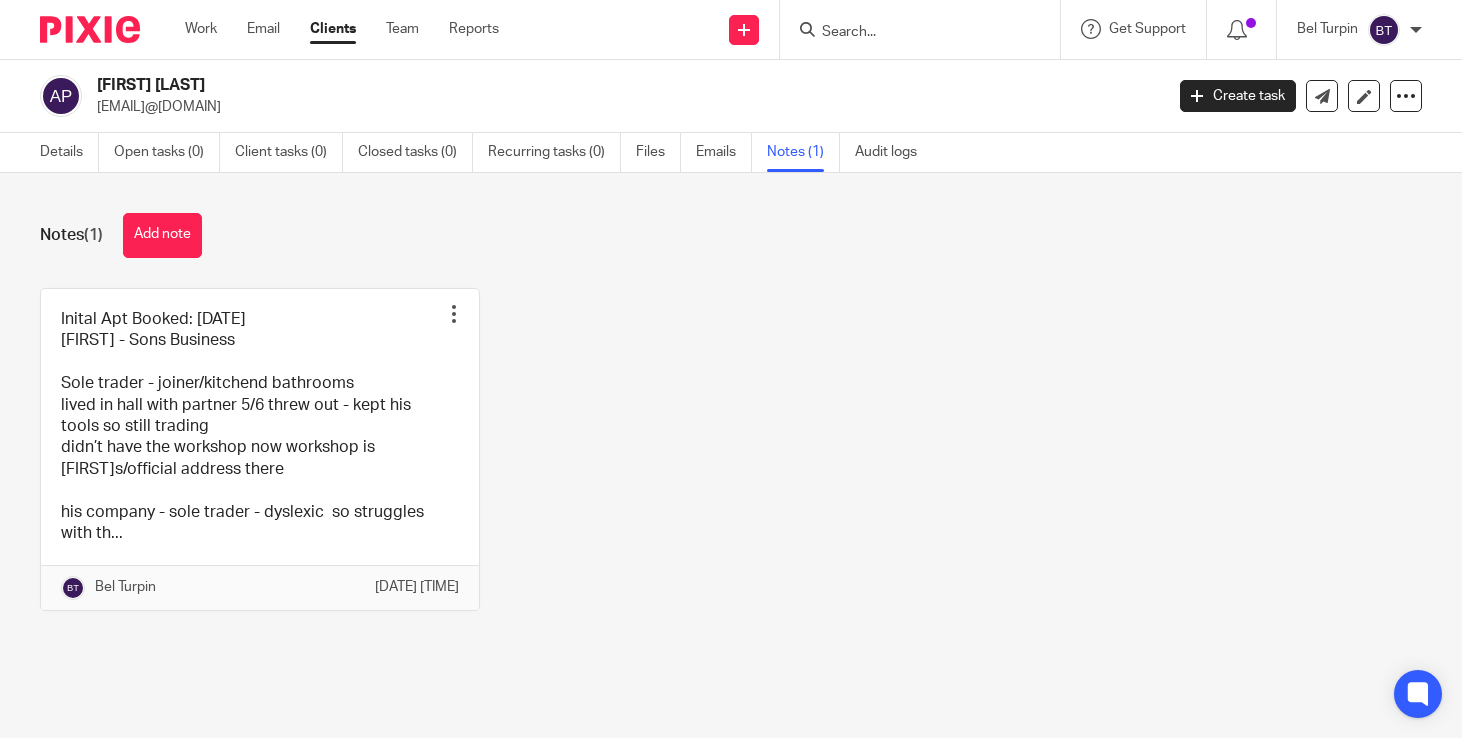 scroll, scrollTop: 0, scrollLeft: 0, axis: both 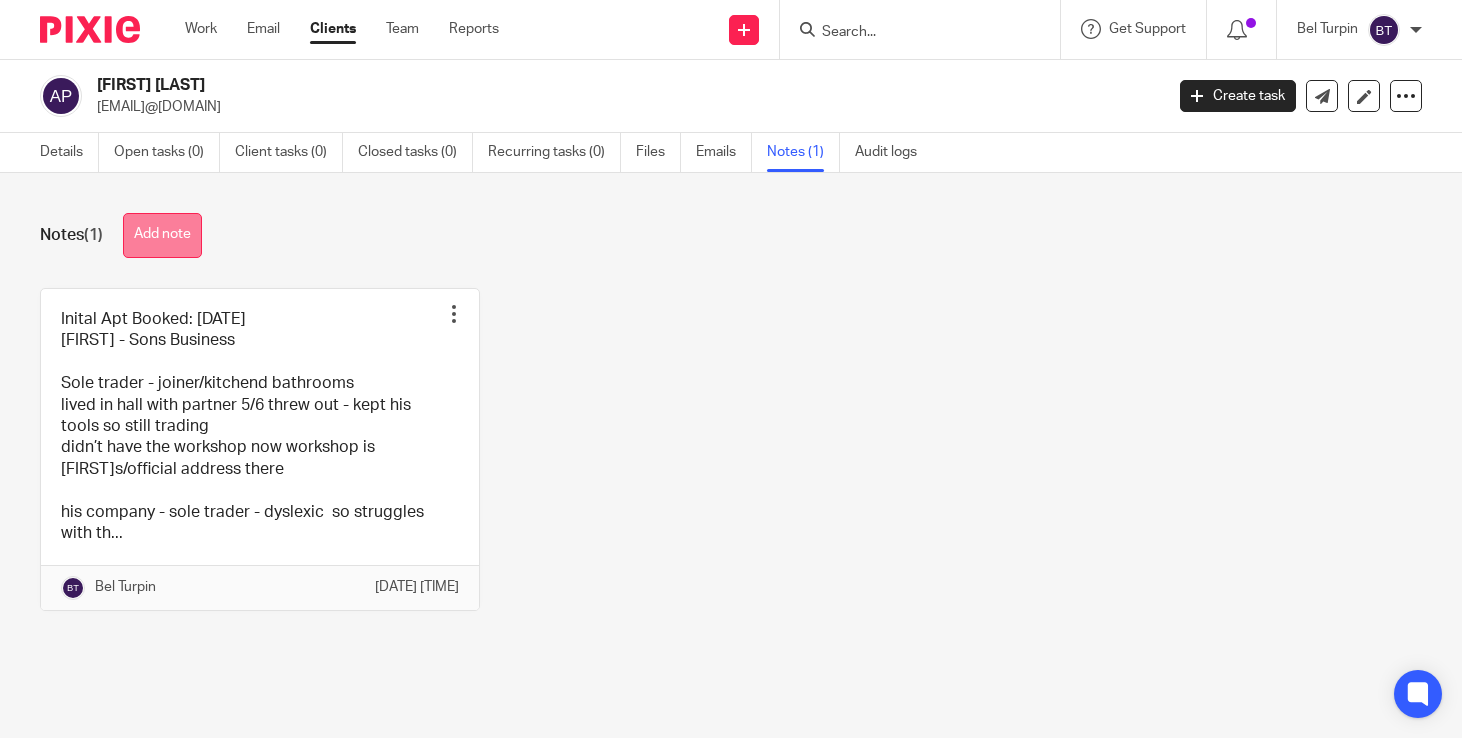 click on "Add note" at bounding box center (162, 235) 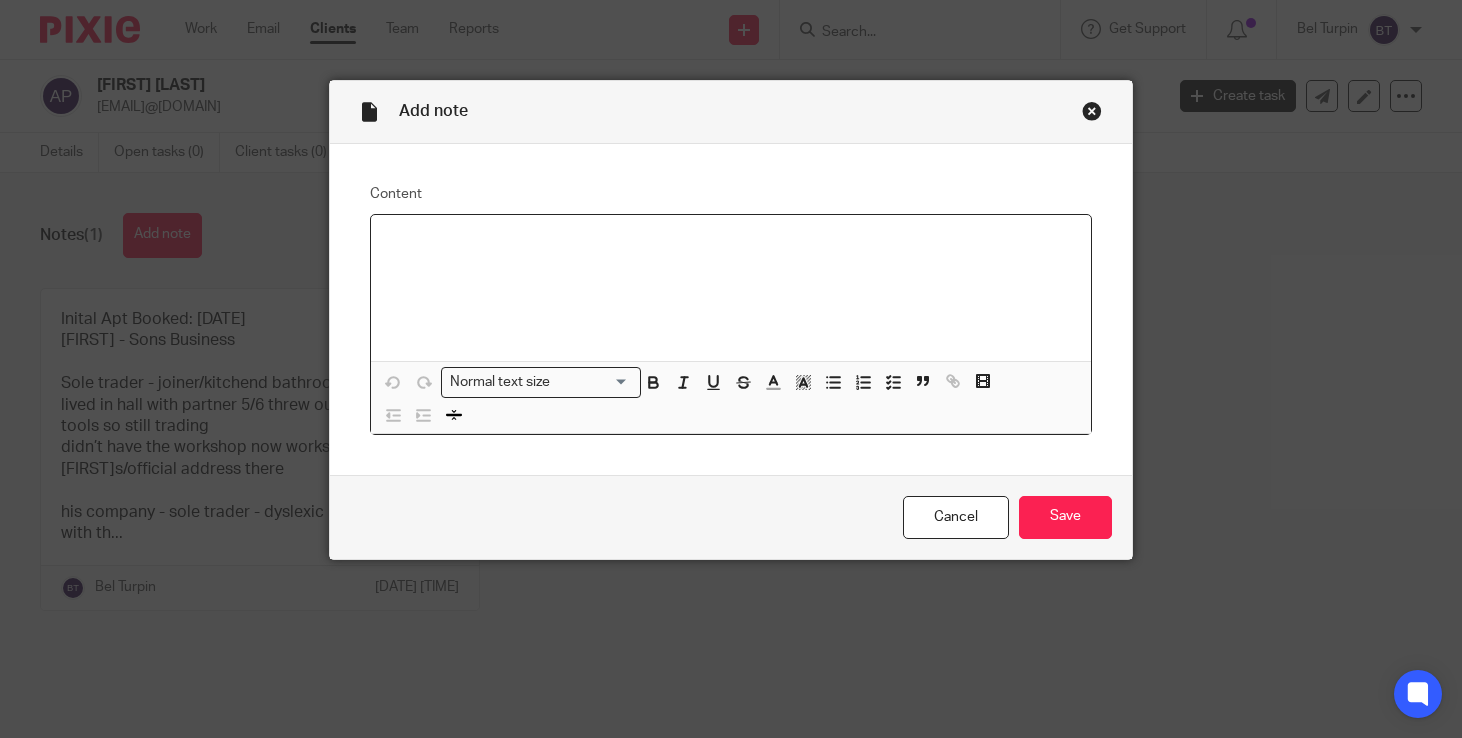 click at bounding box center [731, 288] 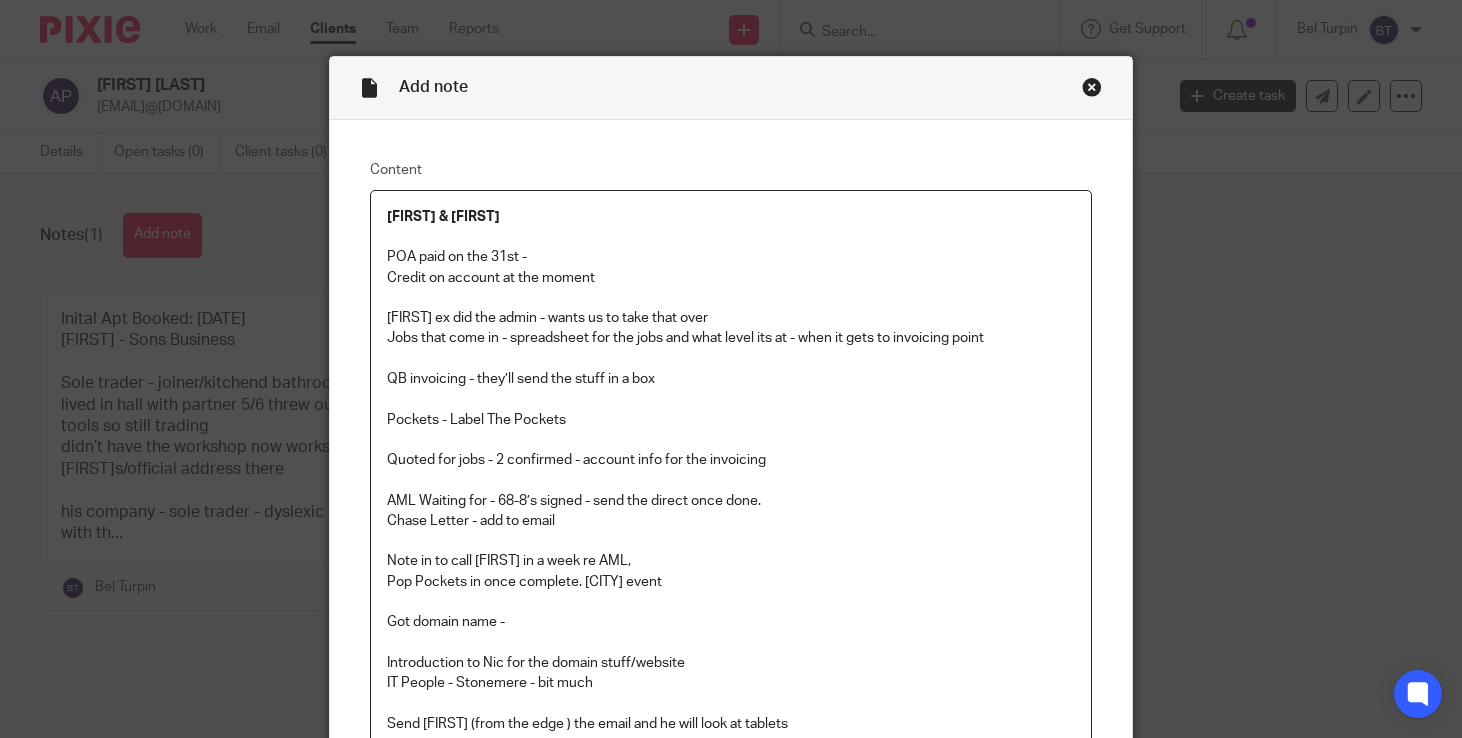 click at bounding box center [731, 399] 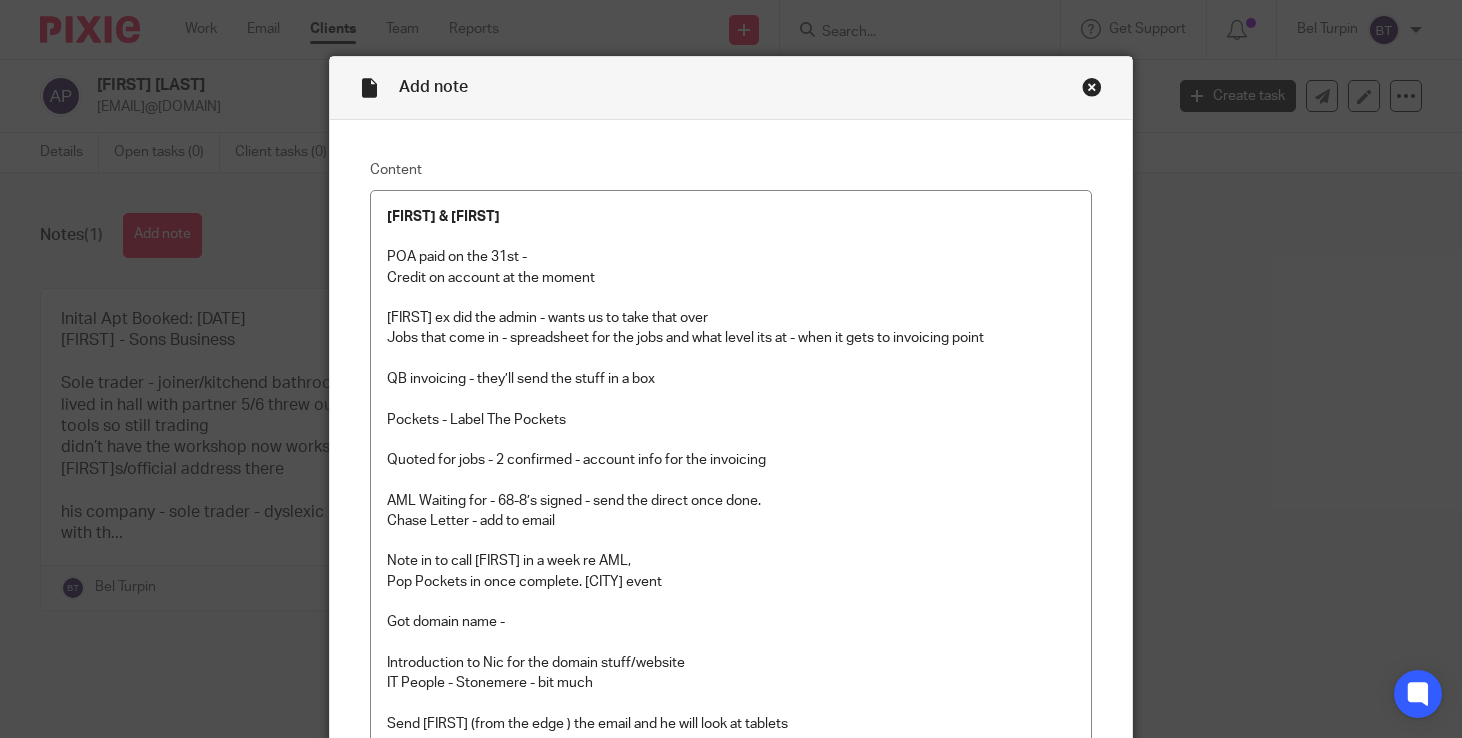 click on "Add note
Content   Ade & Aaron  POA paid on the 31st -  Credit on account at the moment  Aaron ex did the admin - wants us to take that over  Jobs that come in - spreadsheet for the jobs and what level its at - when it gets to invoicing point QB invoicing - they’ll send the stuff in a box  Pockets - Label The Pockets  Quoted for jobs - 2 confirmed - account info for the invoicing  AML Waiting for - 68-8’s signed - send the direct once done.  Chase Letter - add to email  Note in to call Aaron in a week re AML,  Pop Pockets in once complete. Ottringham event  Got domain name -  Introduction to Nic for the domain stuff/website  IT People - Stonemere - bit much  Send Josh  (from the edge ) the email and he will look at tablets
Normal text size
Loading..." at bounding box center [731, 369] 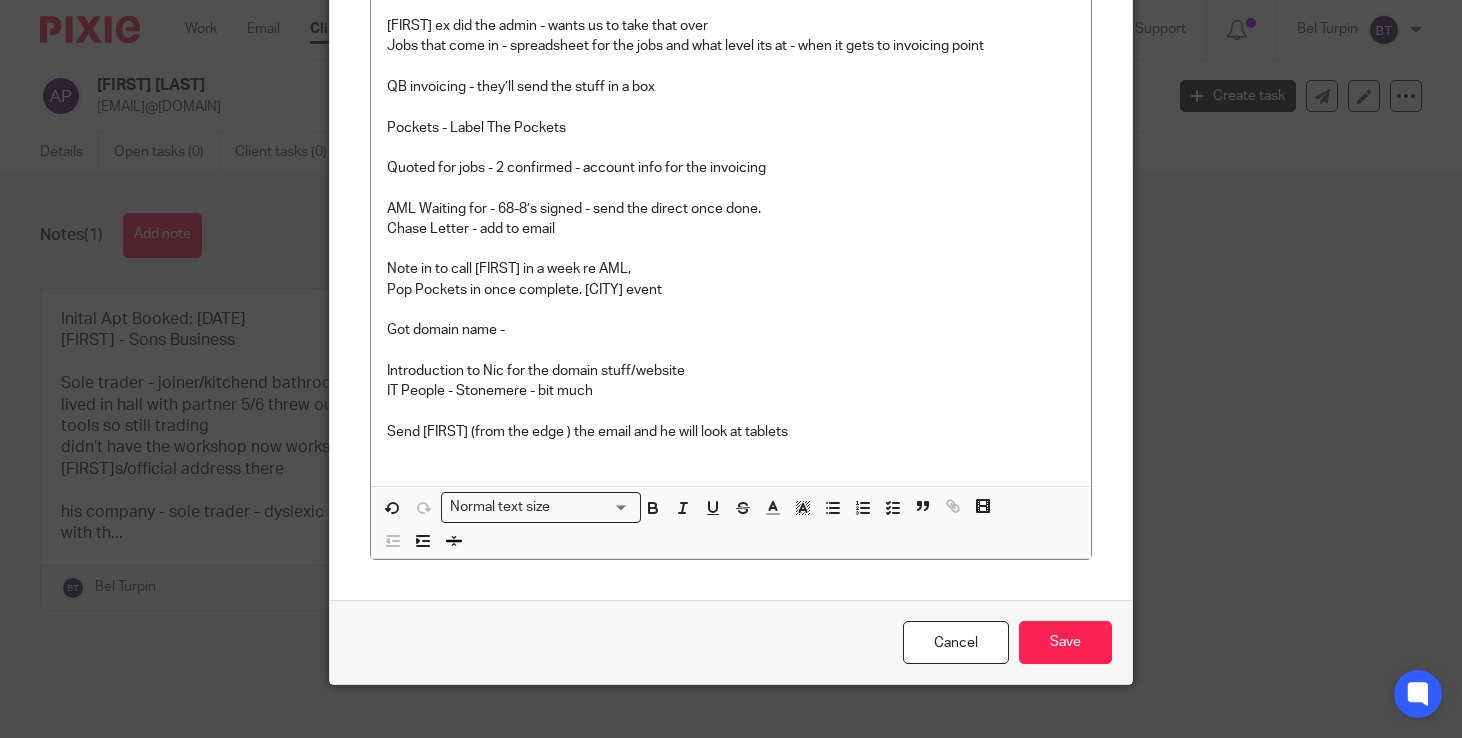 scroll, scrollTop: 344, scrollLeft: 0, axis: vertical 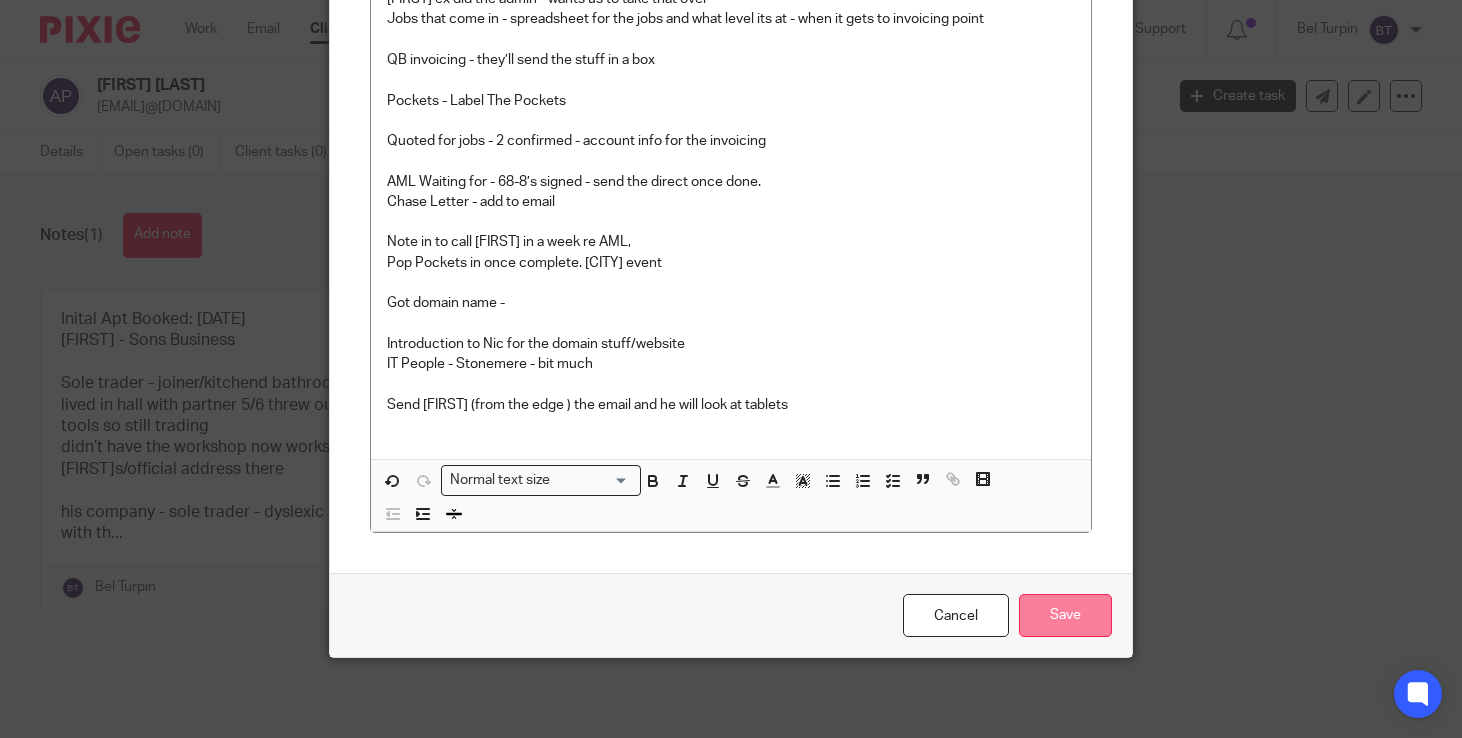 click on "Save" at bounding box center [1065, 615] 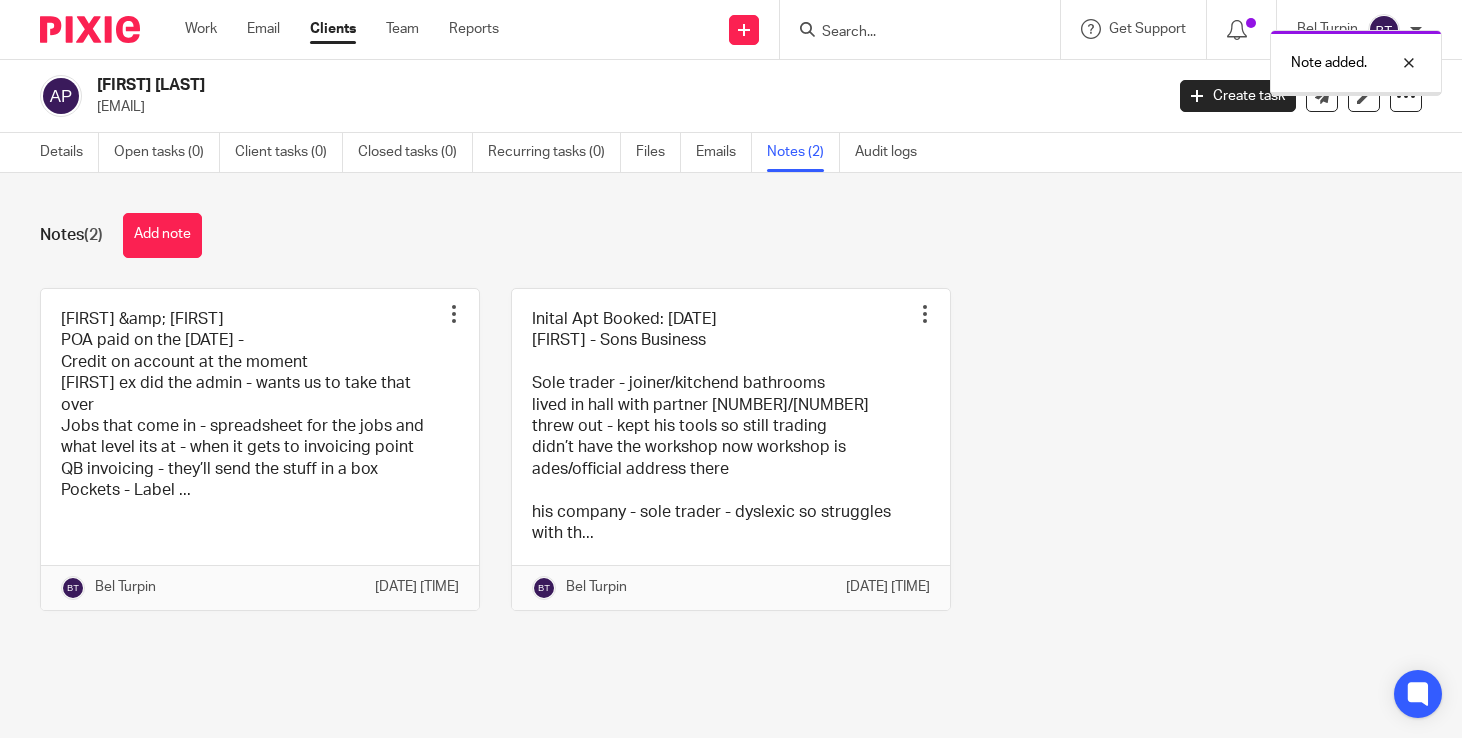 scroll, scrollTop: 0, scrollLeft: 0, axis: both 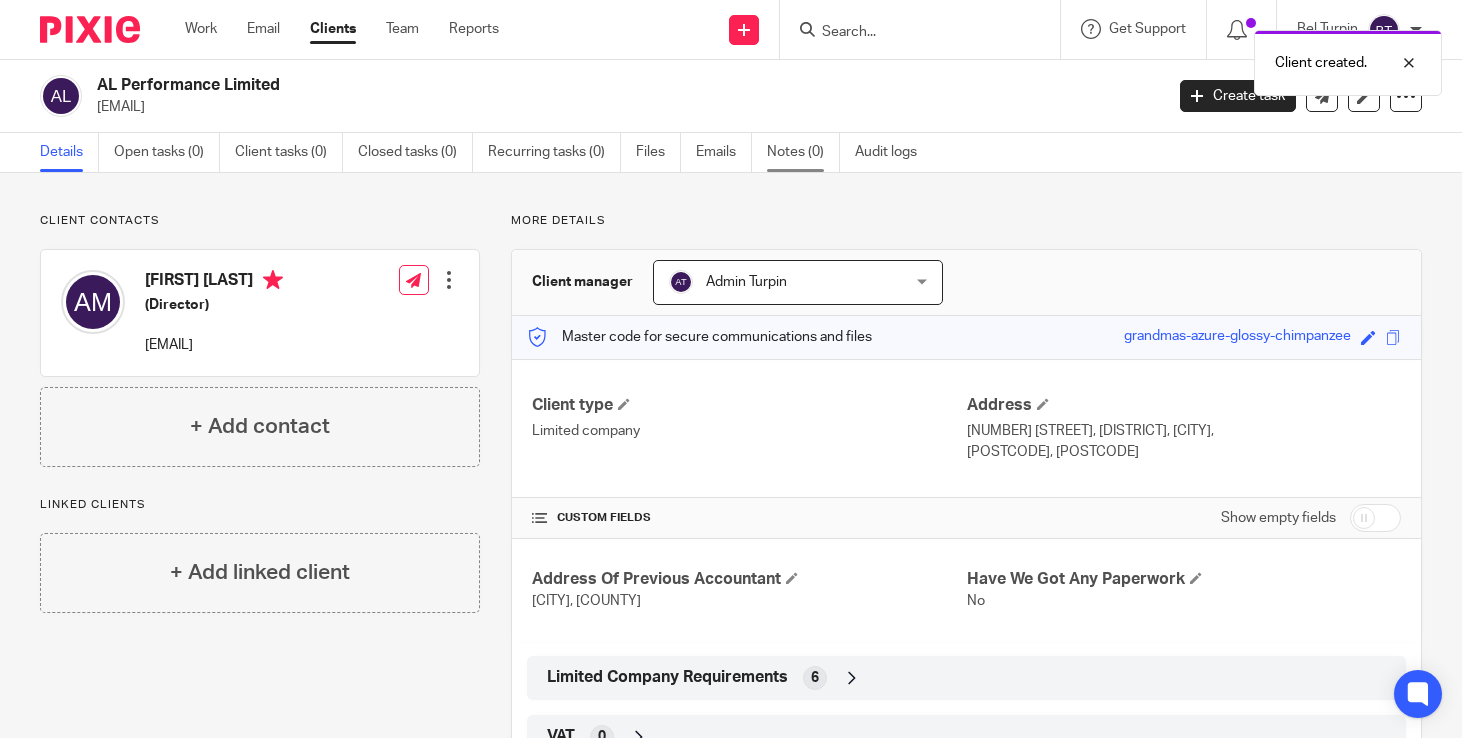click on "Notes (0)" at bounding box center (803, 152) 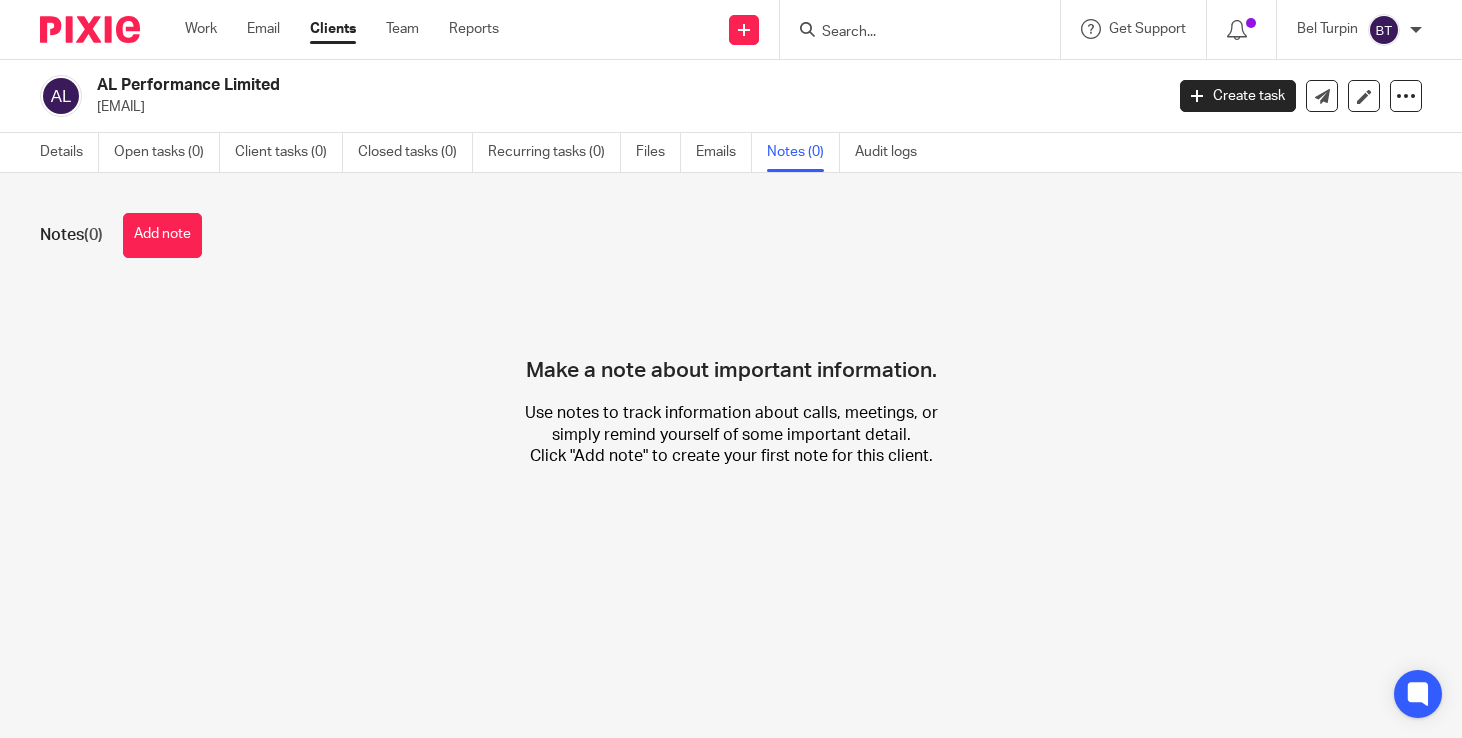 scroll, scrollTop: 0, scrollLeft: 0, axis: both 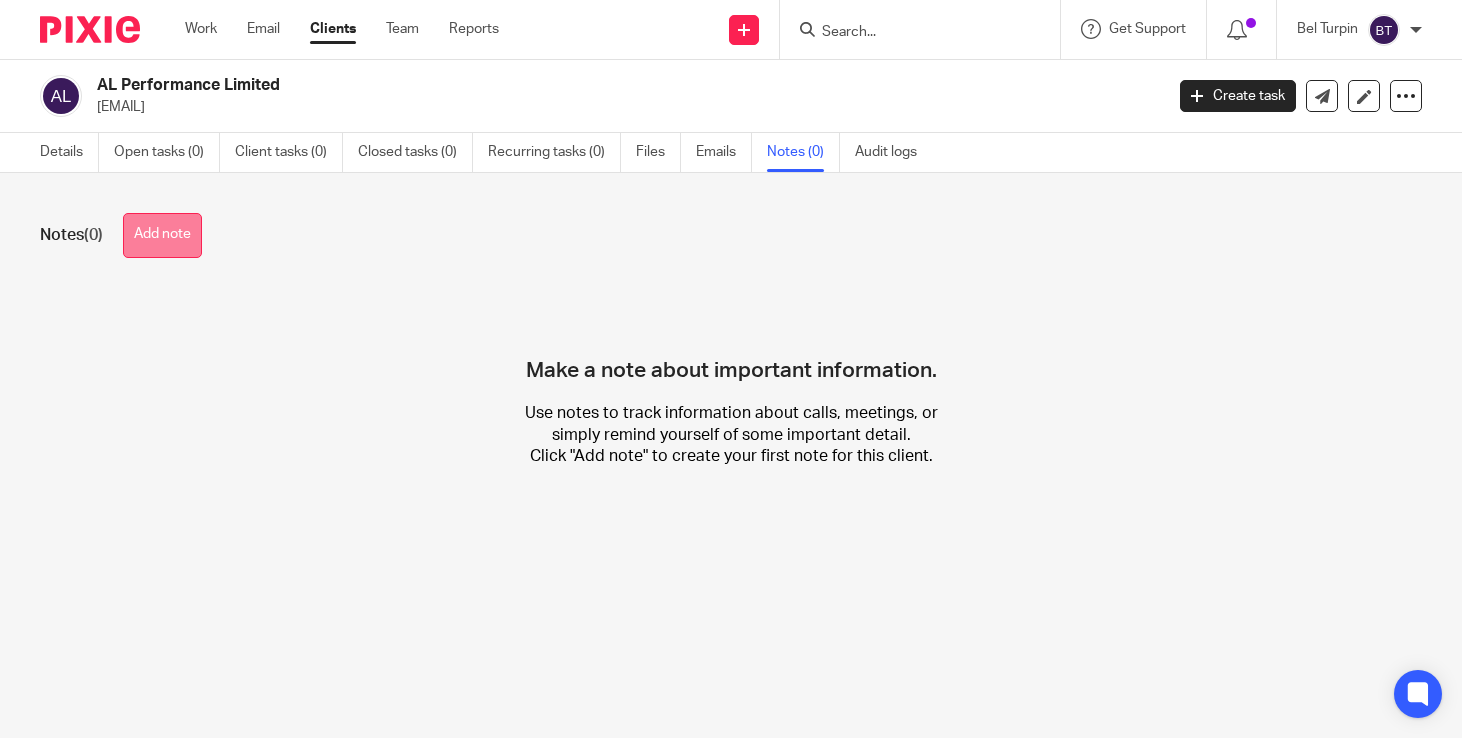click on "Add note" at bounding box center (162, 235) 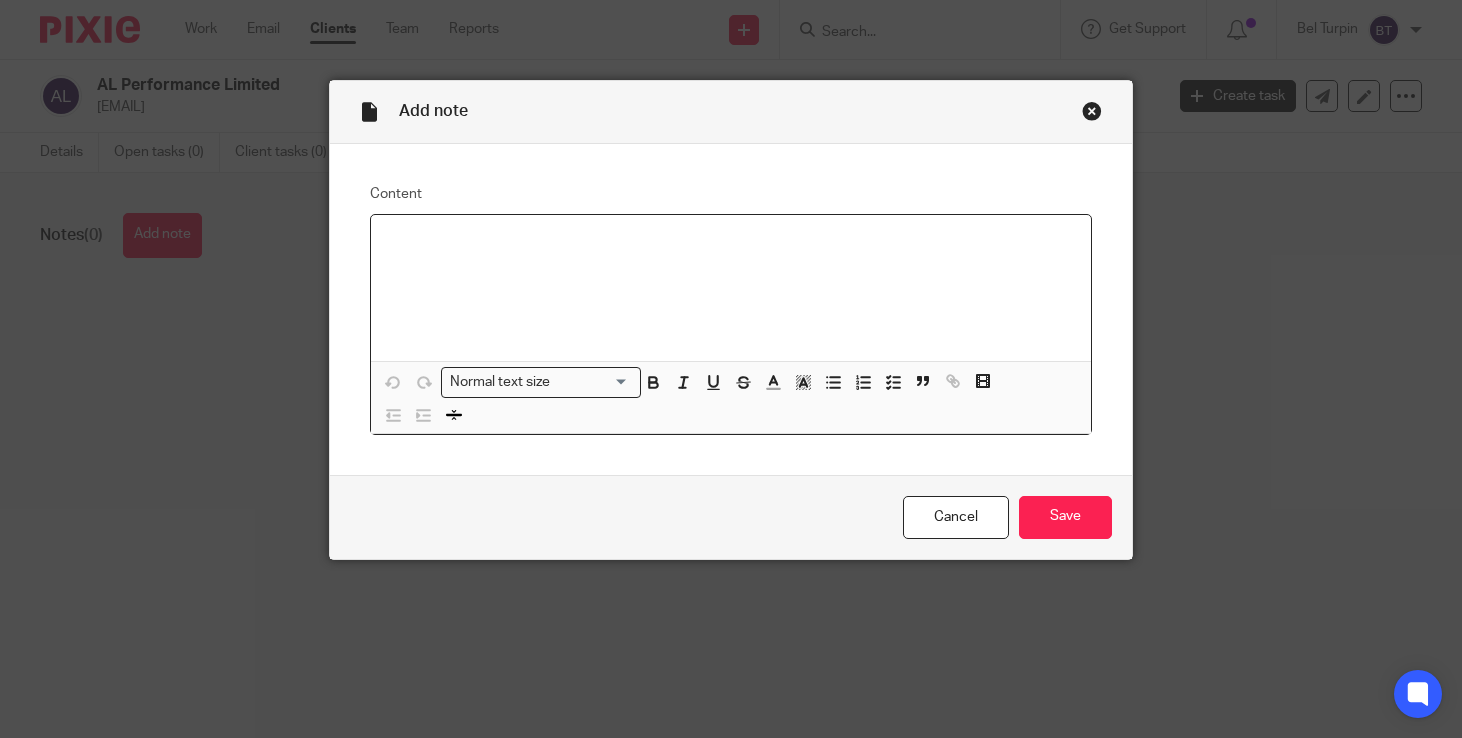 click at bounding box center [731, 241] 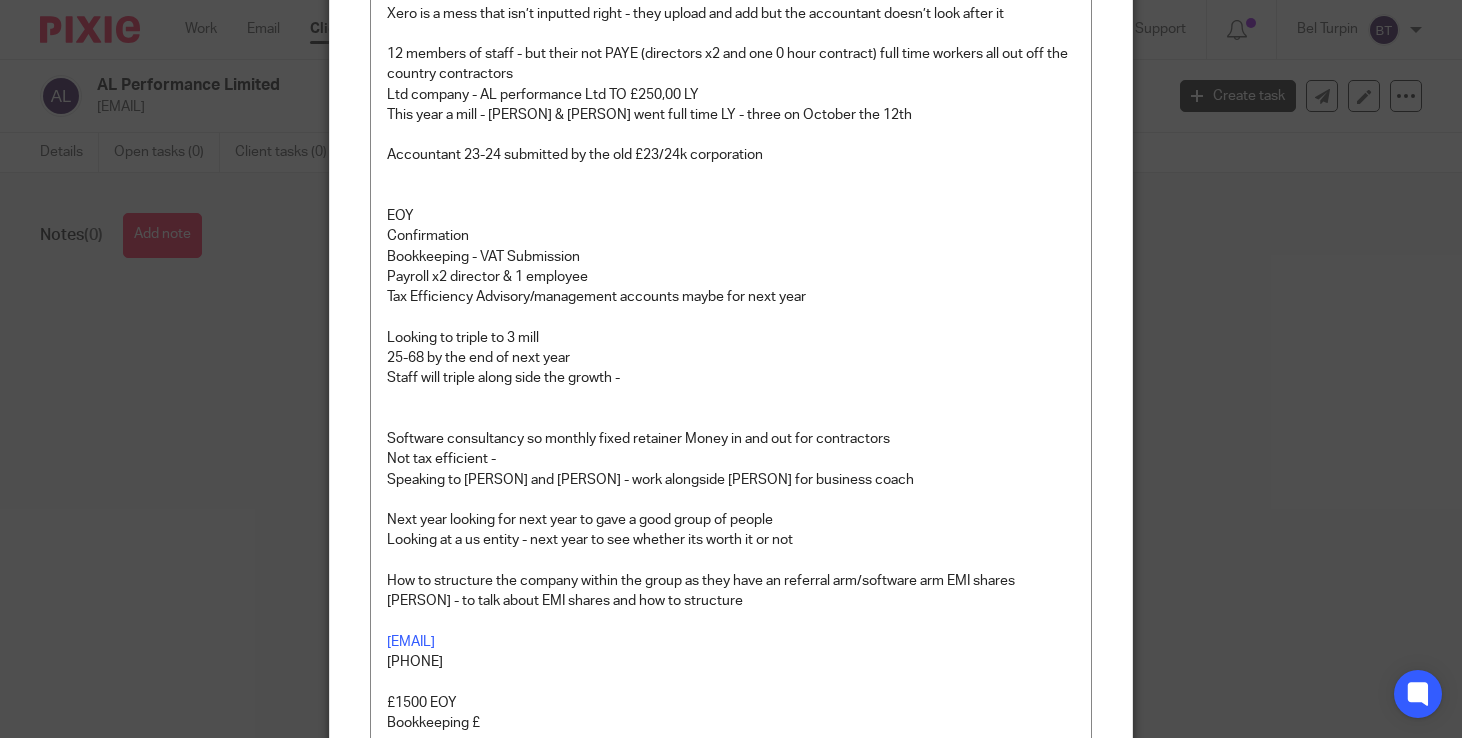 click on "Content [PERSON] - AL Performance EOY October - not doing currently EOY with current accountant - historical account from co - founder specialises in hospitatlity In [CITY] and there has been issues NI Insurance was submitted wrong they told them Apron not used instead of DEXT - apron doesn’t upload Xero software - but its a mess - don’t pay for bookkeeping but are looking for bookkeeping Can’t issue Xero invoice reminders as the software isn’t up to date Xero is a mess that isn’t inputted right - they upload and add but the accountant doesn’t look after it 12 members of staff - but their not PAYE (directors x2 and one 0 hour contract) full time workers all out off the country contractors Ltd company - AL performance Ltd TO £250,00 LY This year a mill - [PERSON] & [PERSON] went full time LY - three on October the 12th Accountant 23-24 submitted by the old £23/24k corporation EOY" at bounding box center [731, 369] 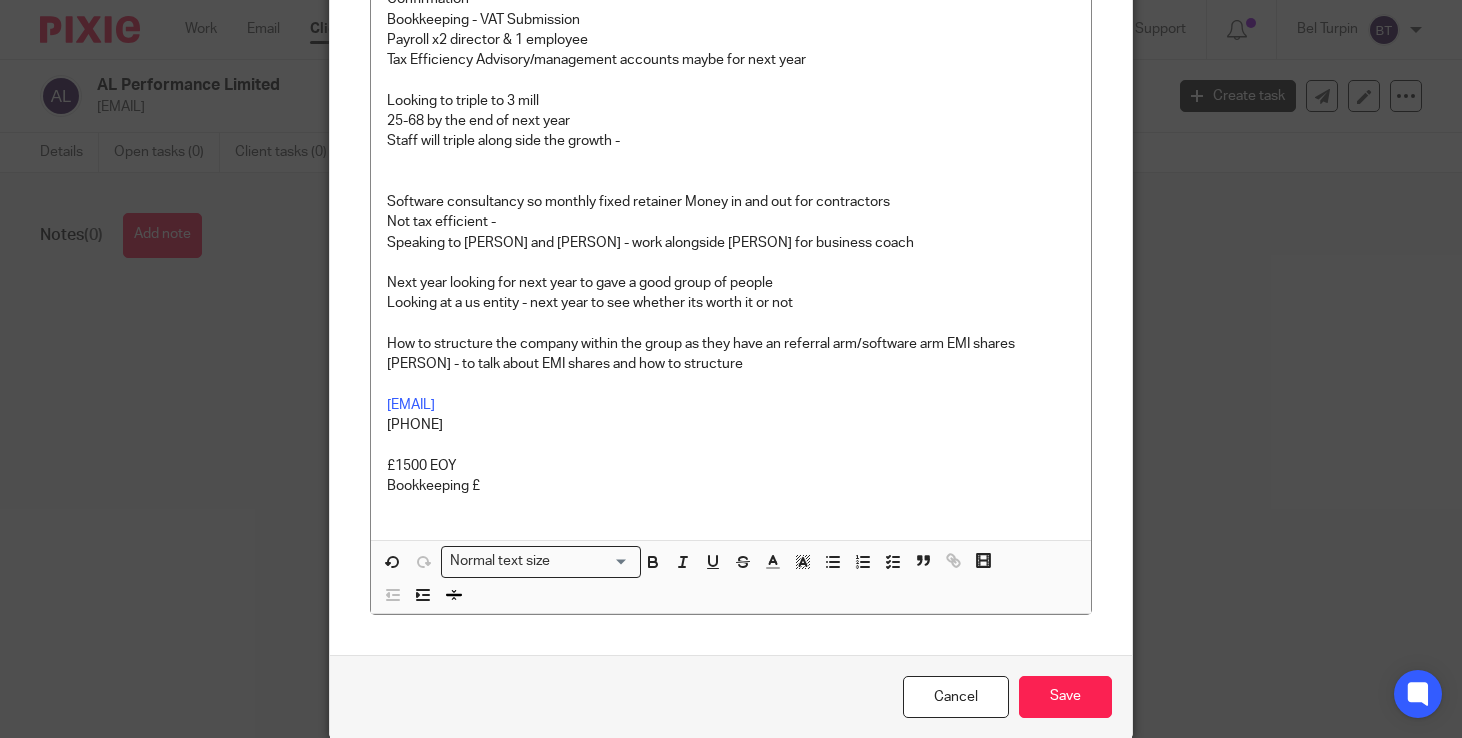 scroll, scrollTop: 670, scrollLeft: 0, axis: vertical 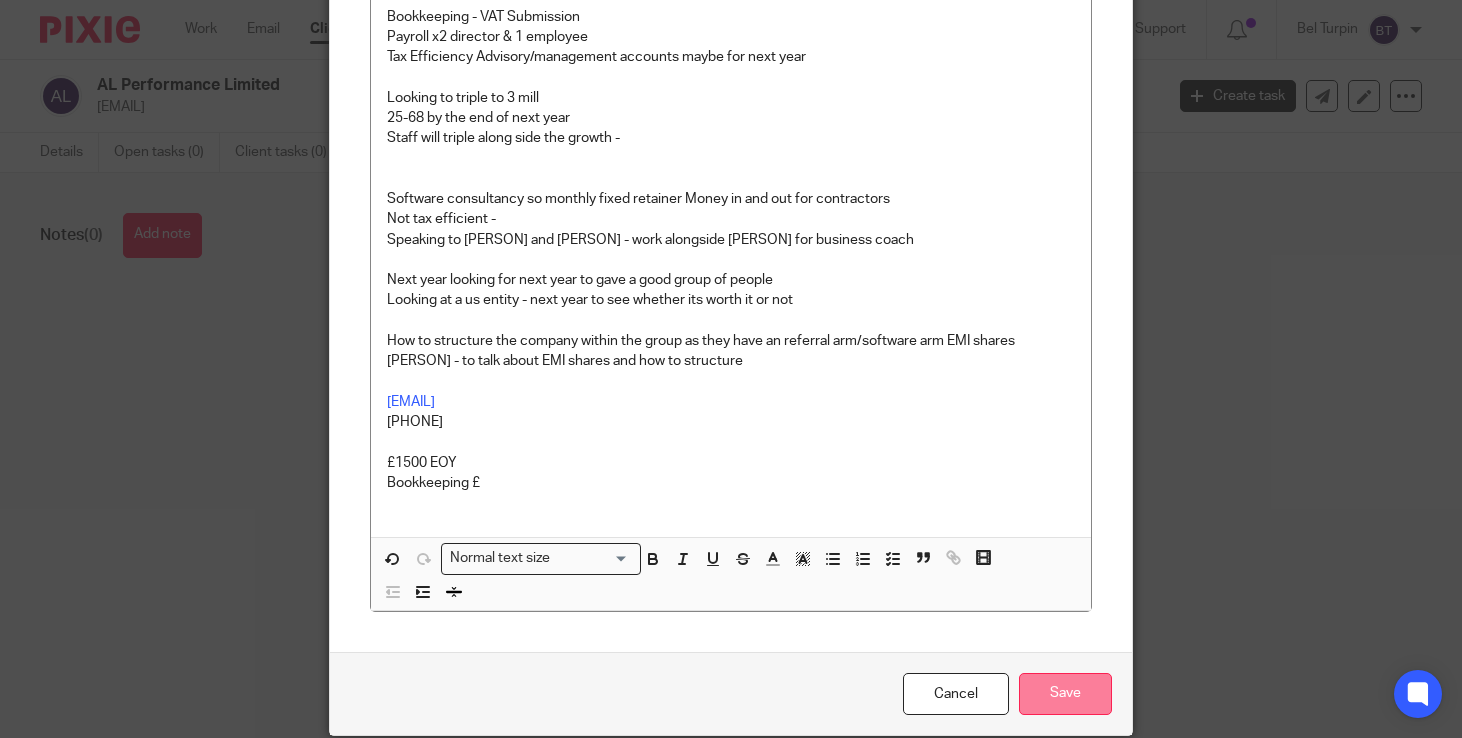 click on "Save" at bounding box center [1065, 694] 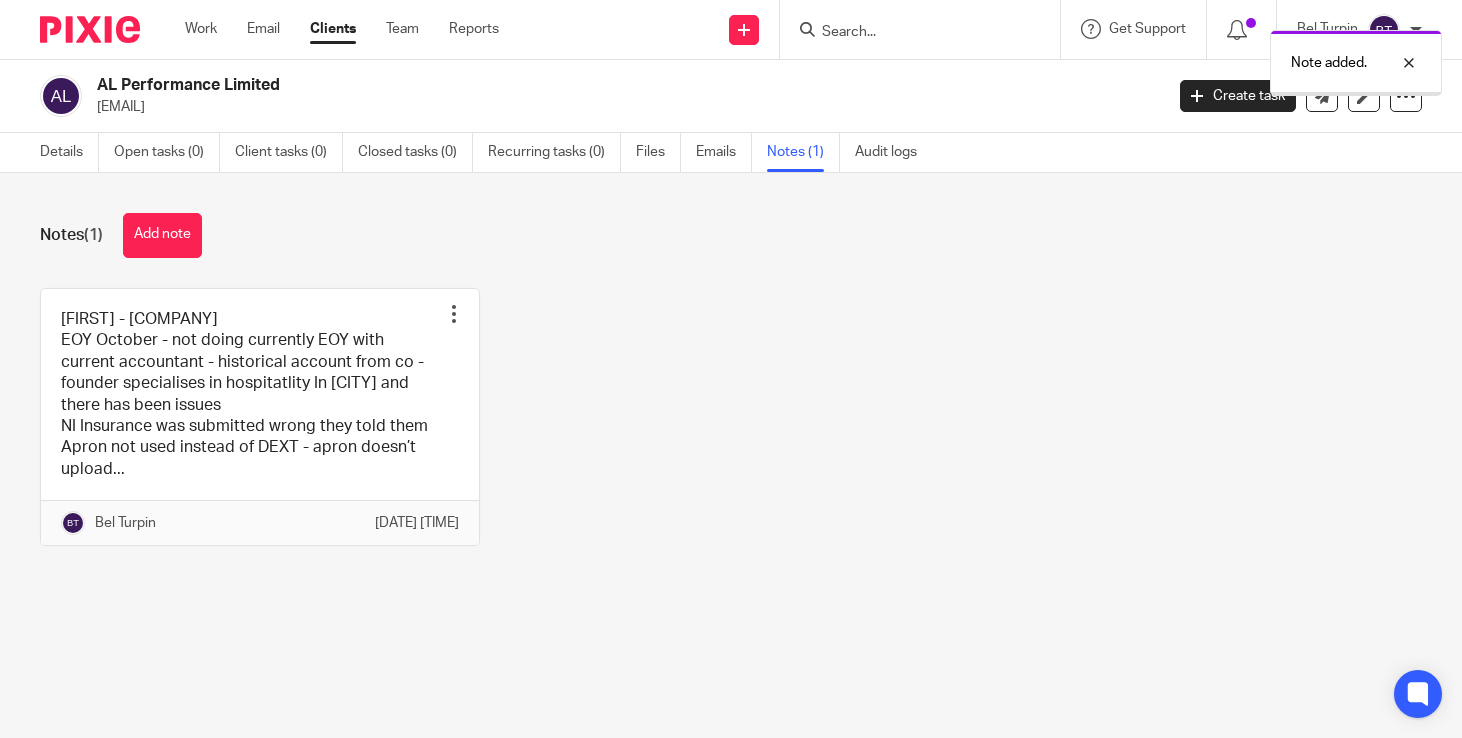 scroll, scrollTop: 0, scrollLeft: 0, axis: both 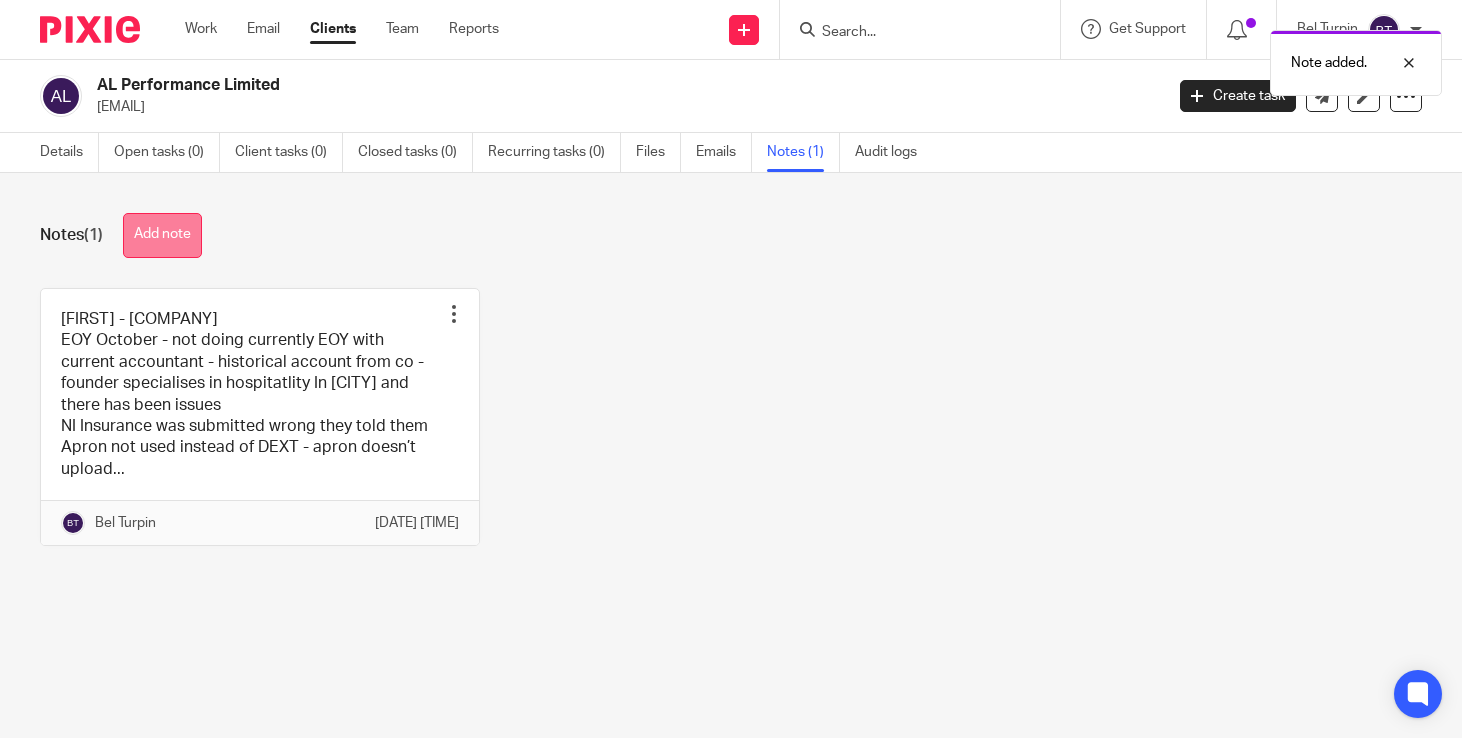 click on "Add note" at bounding box center [162, 235] 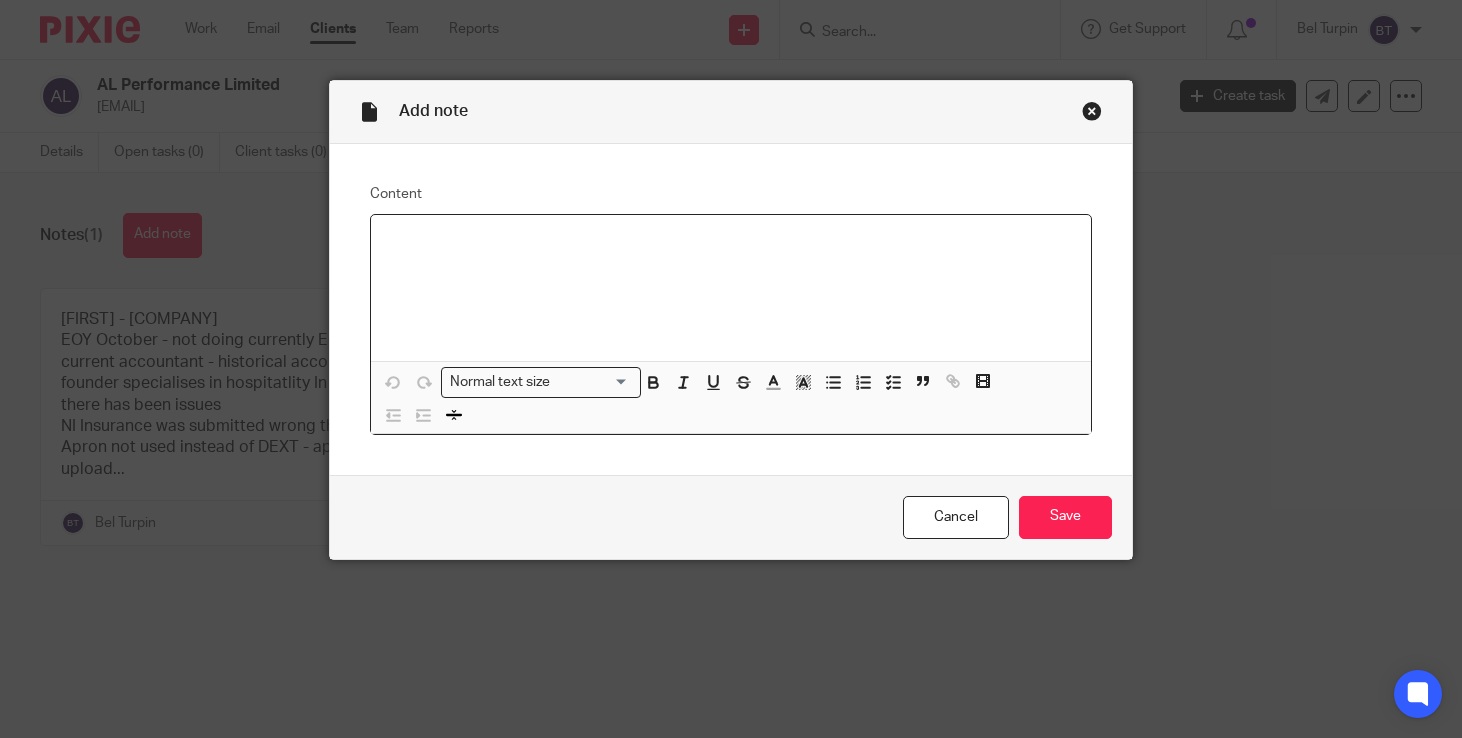 click at bounding box center [731, 288] 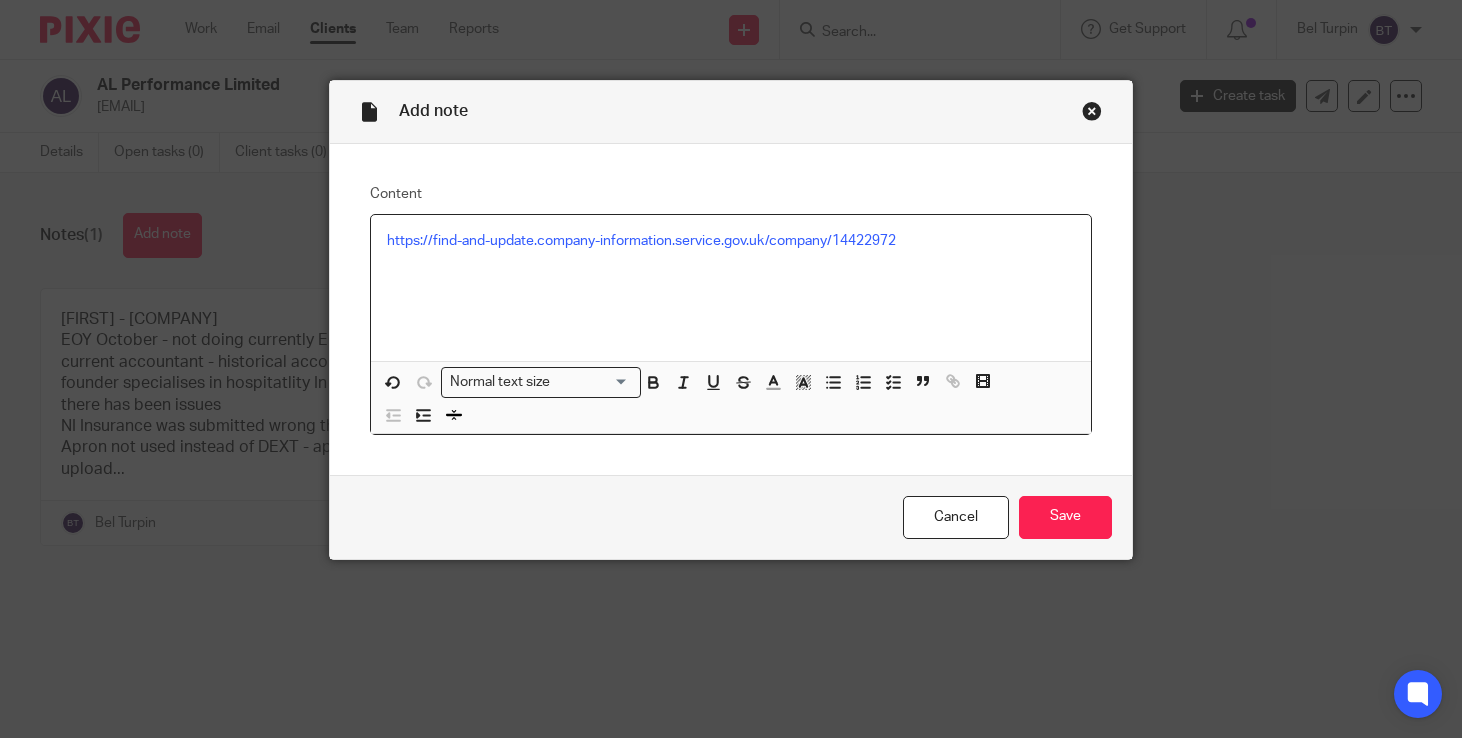 click on "Cancel
Save" at bounding box center (731, 517) 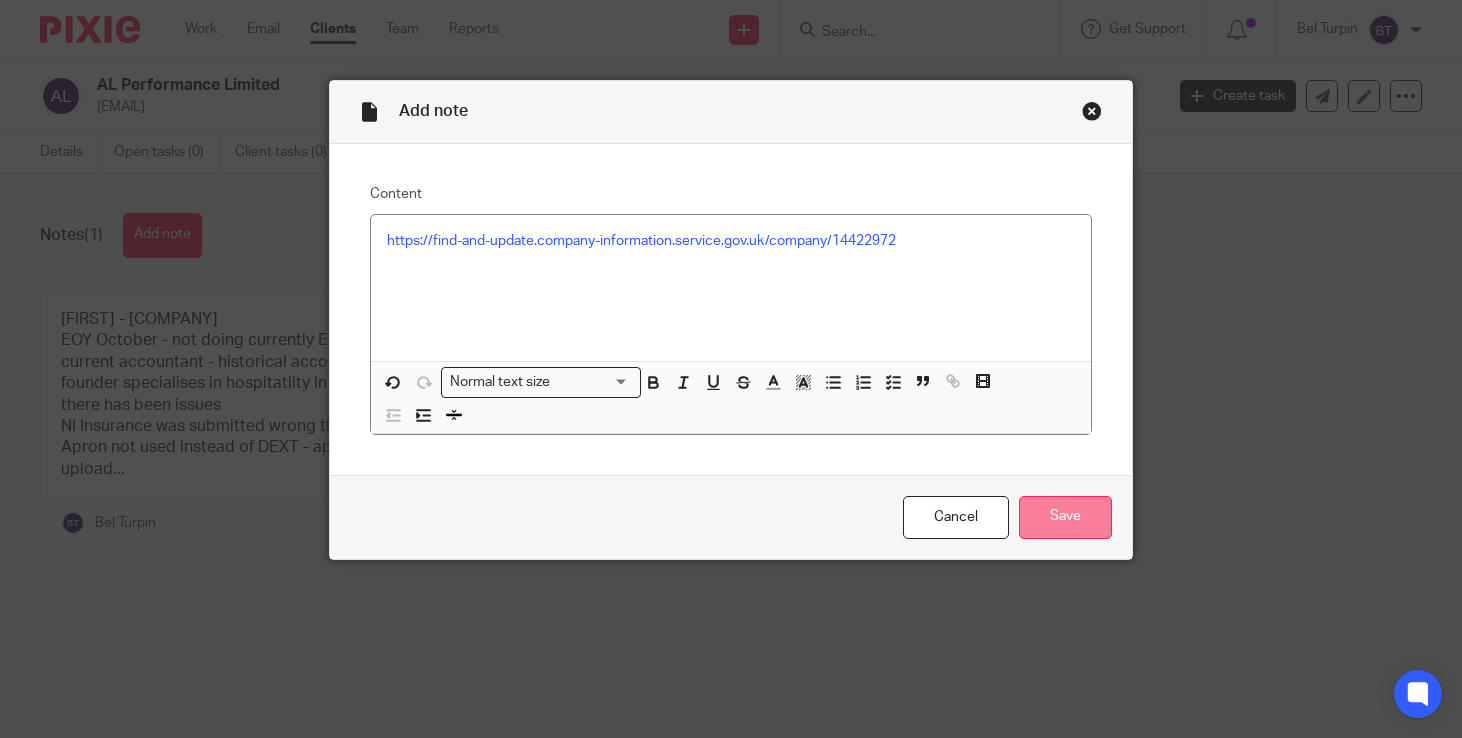 click on "Save" at bounding box center (1065, 517) 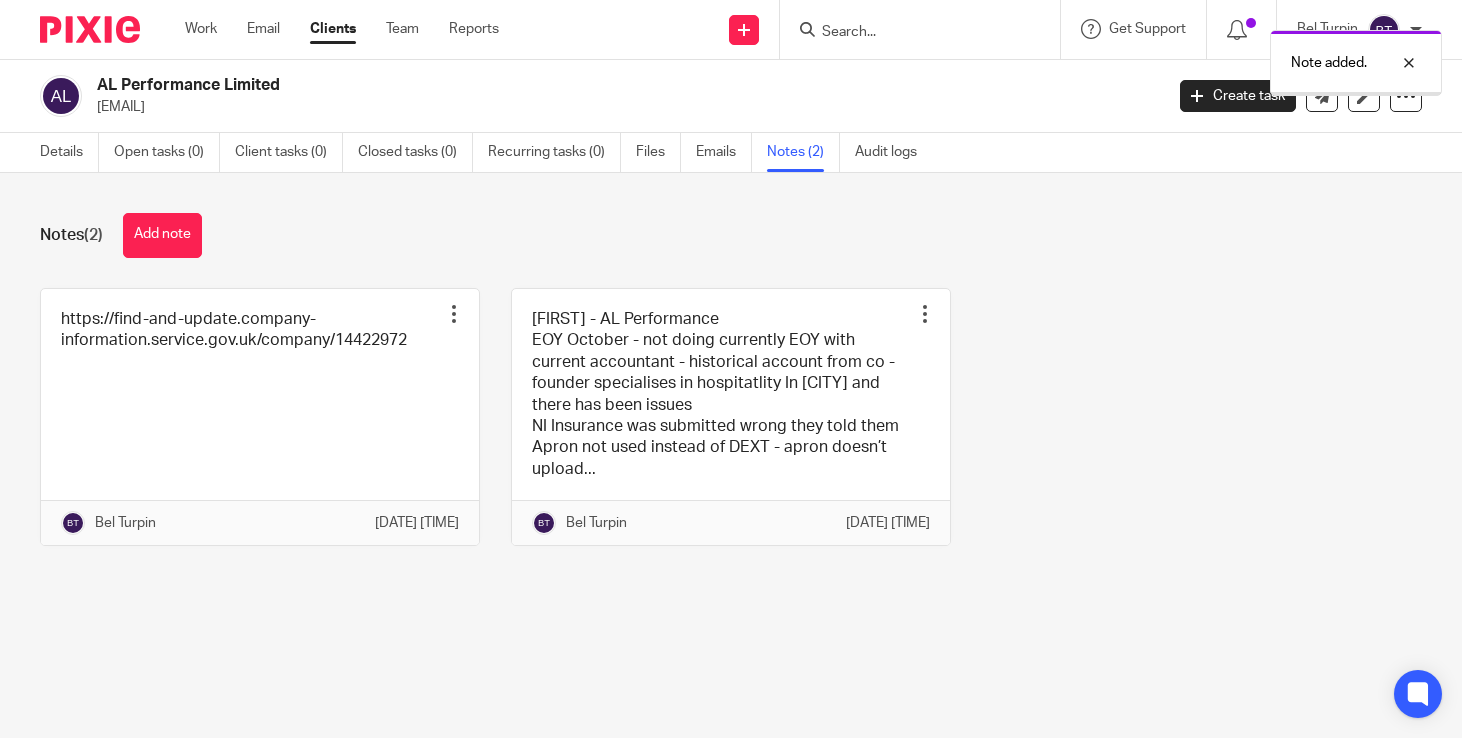 scroll, scrollTop: 0, scrollLeft: 0, axis: both 